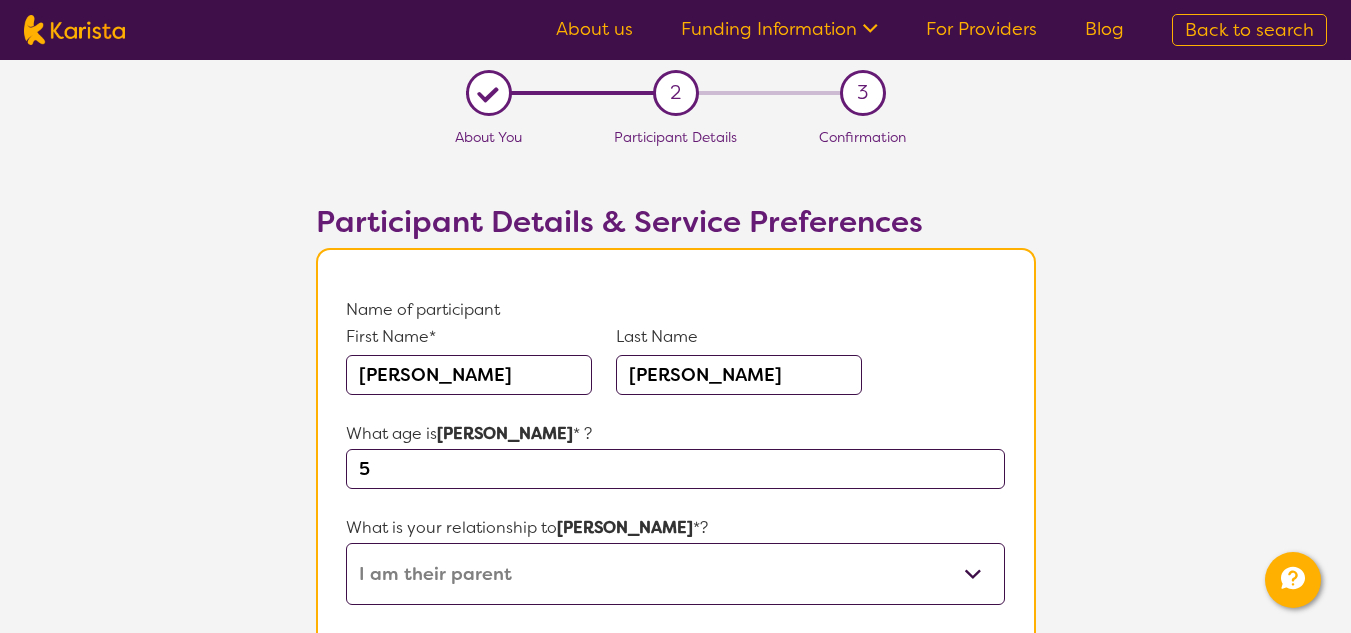 select on "I am their parent" 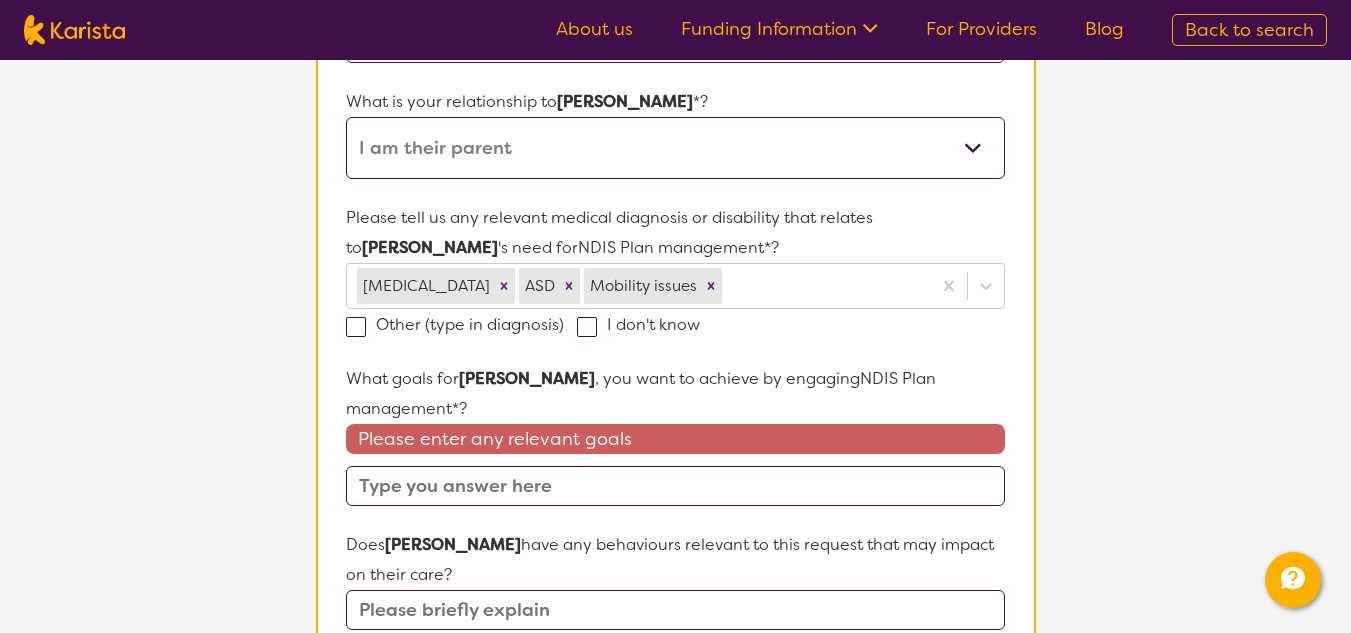 click at bounding box center (675, 486) 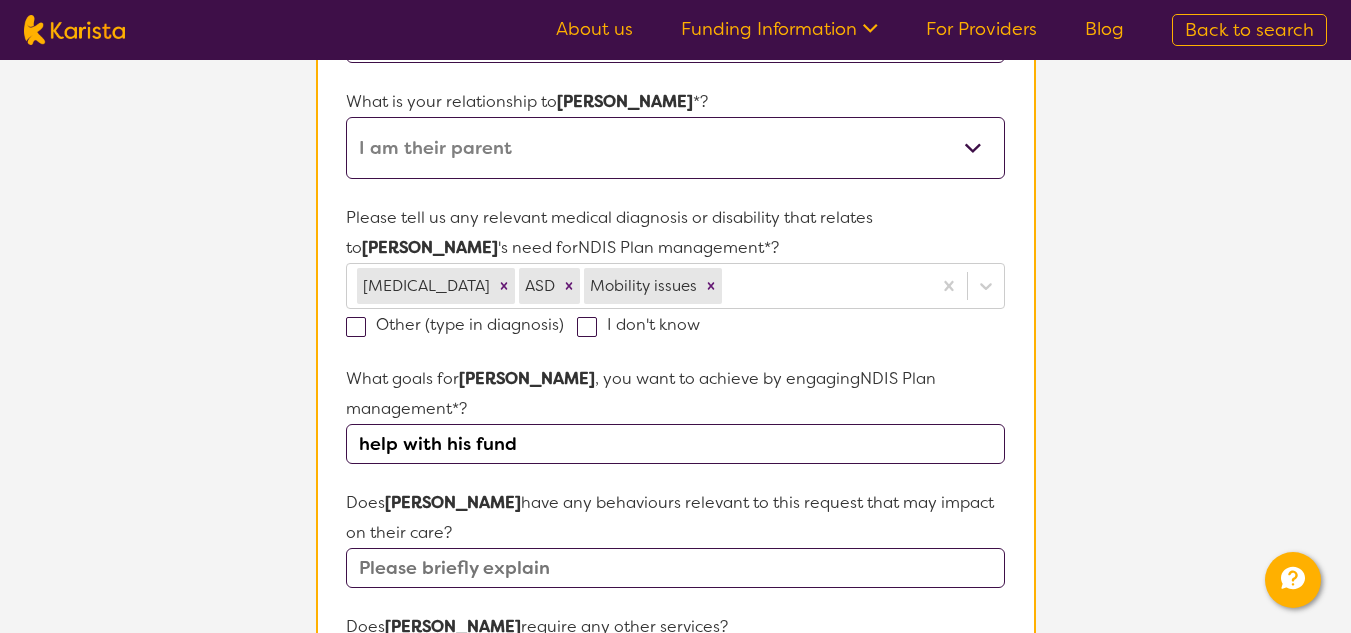 type on "help with his fund" 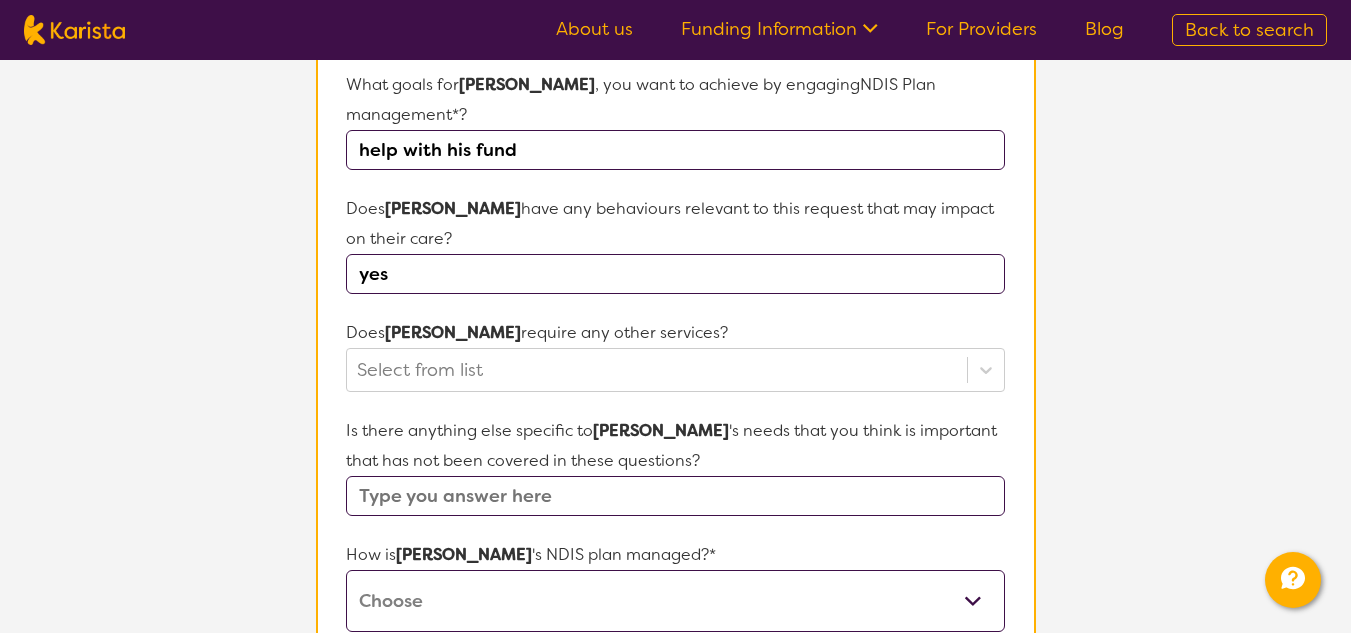 scroll, scrollTop: 743, scrollLeft: 0, axis: vertical 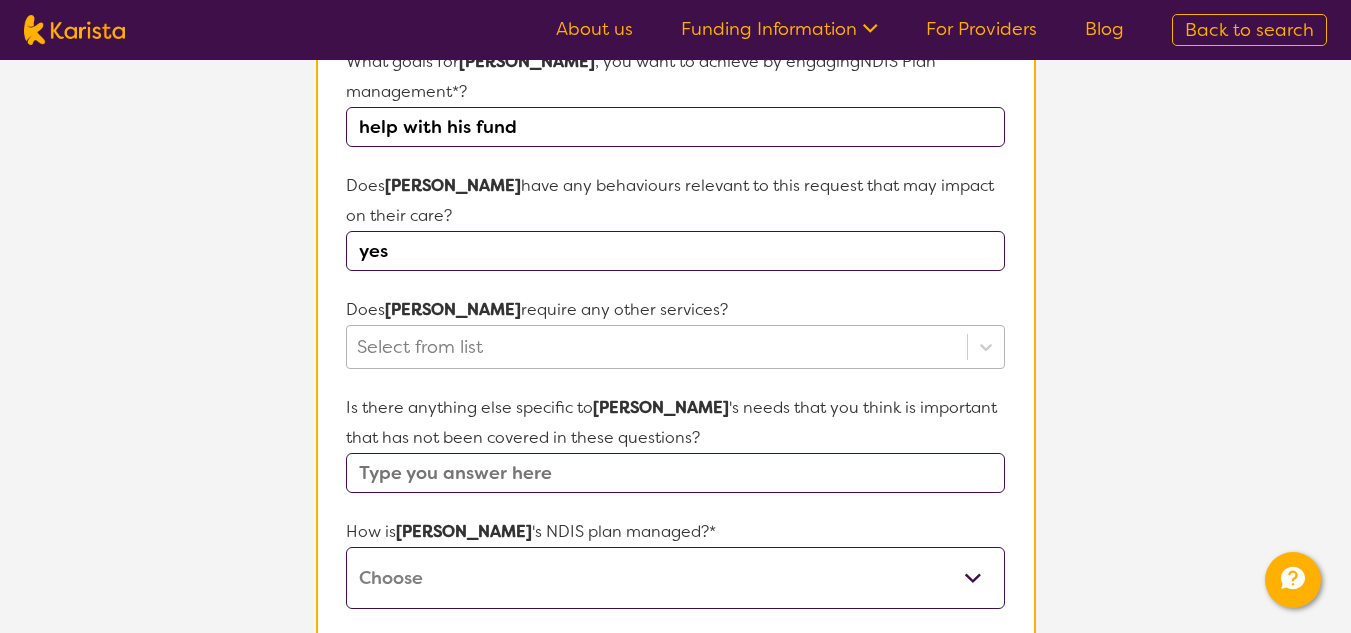 type on "yes" 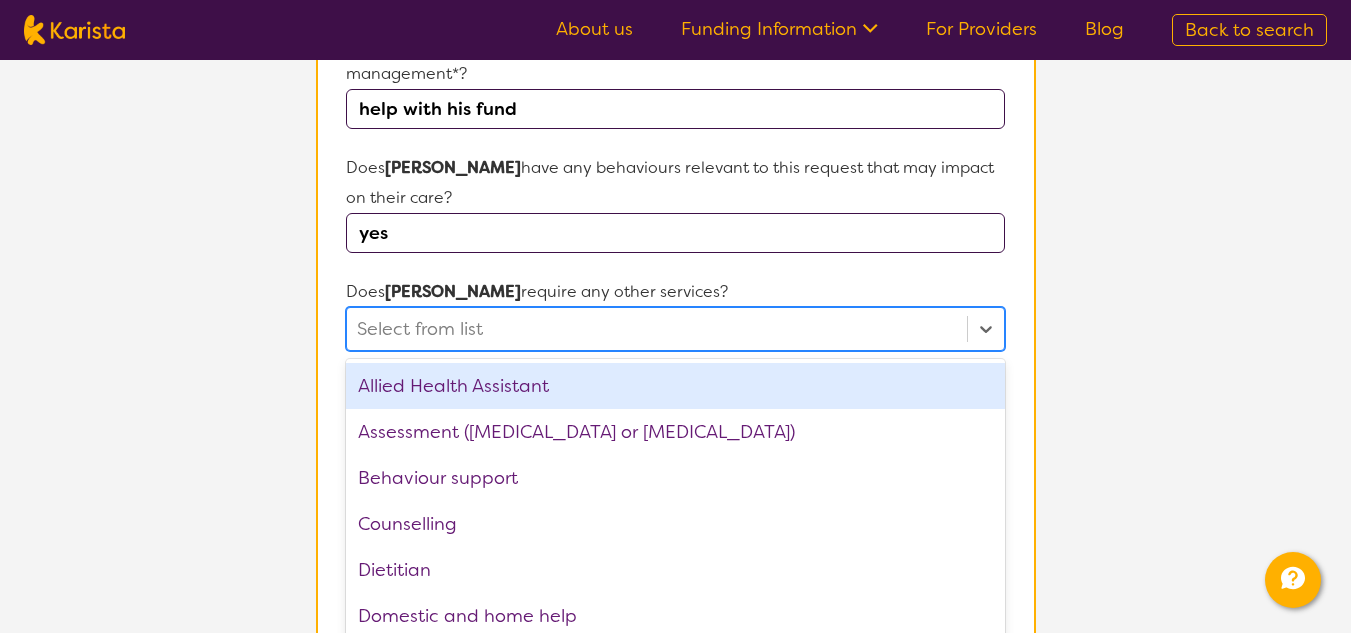 click on "Select from list" at bounding box center [656, 329] 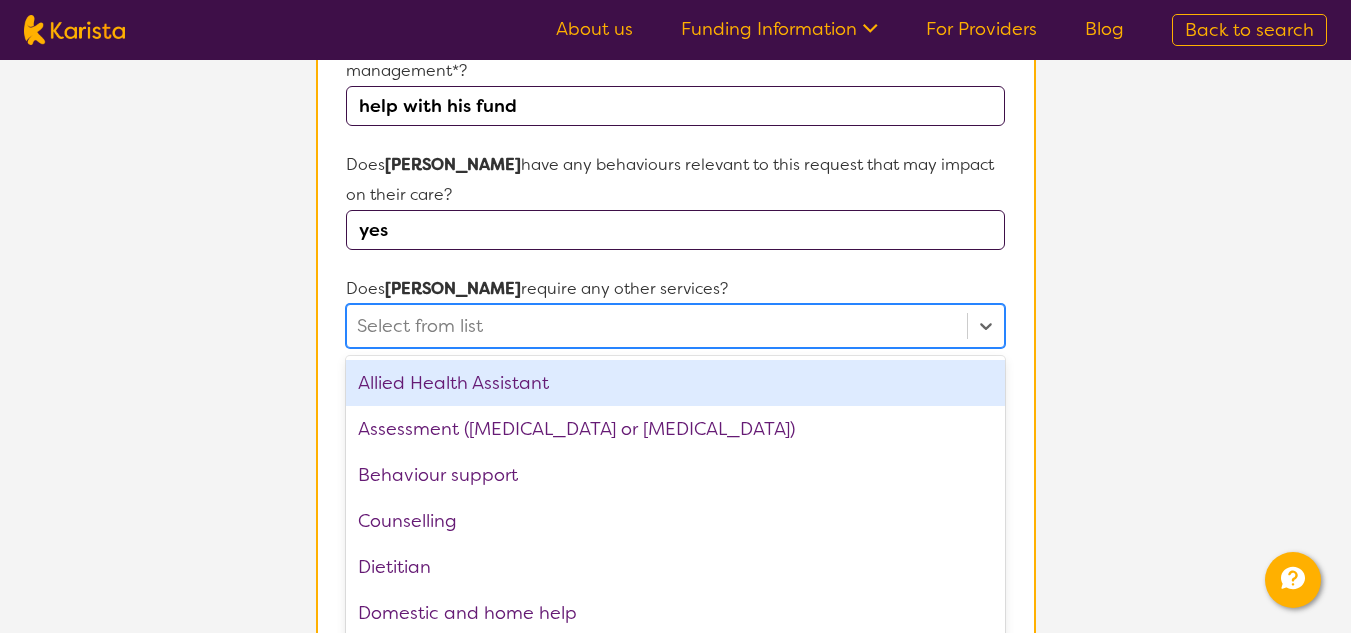 scroll, scrollTop: 765, scrollLeft: 0, axis: vertical 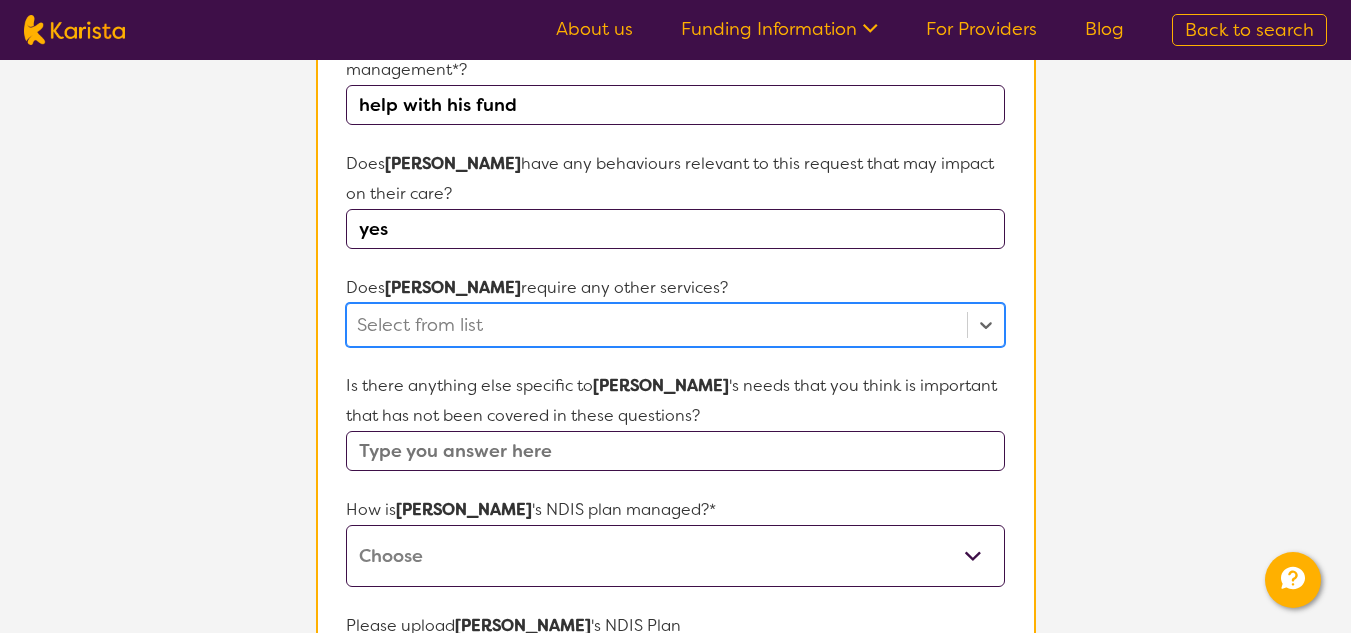 click on "Select from list" at bounding box center (675, 325) 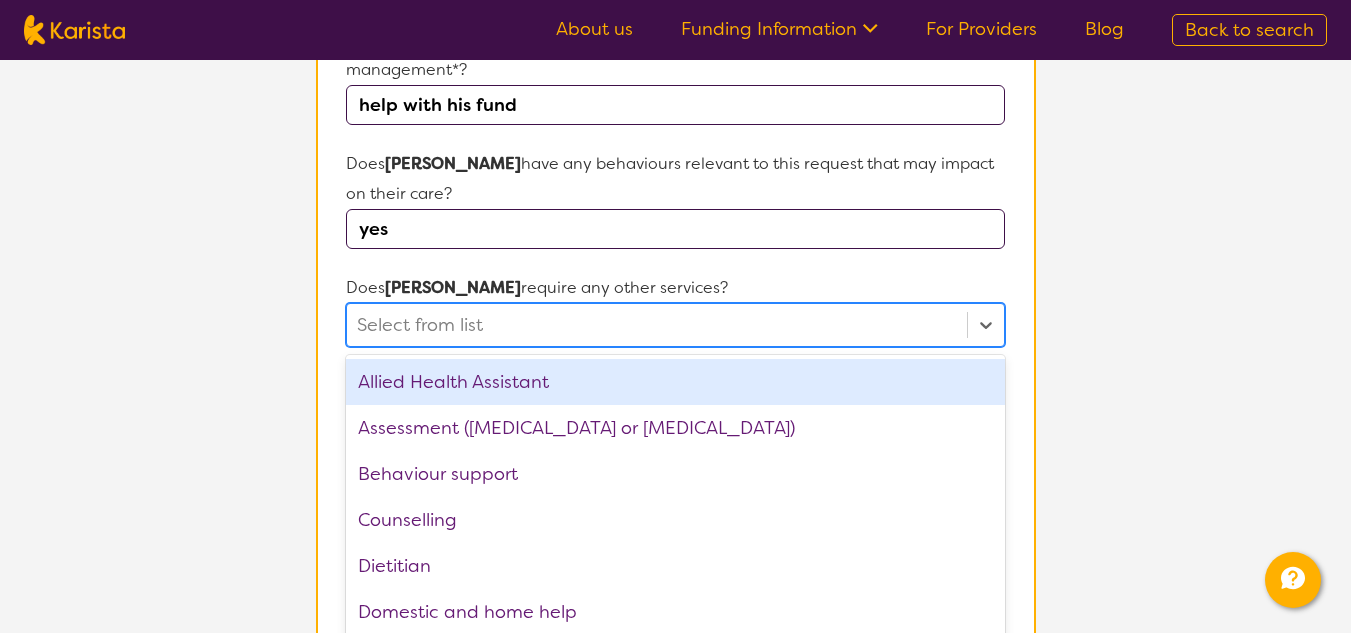 click at bounding box center [656, 325] 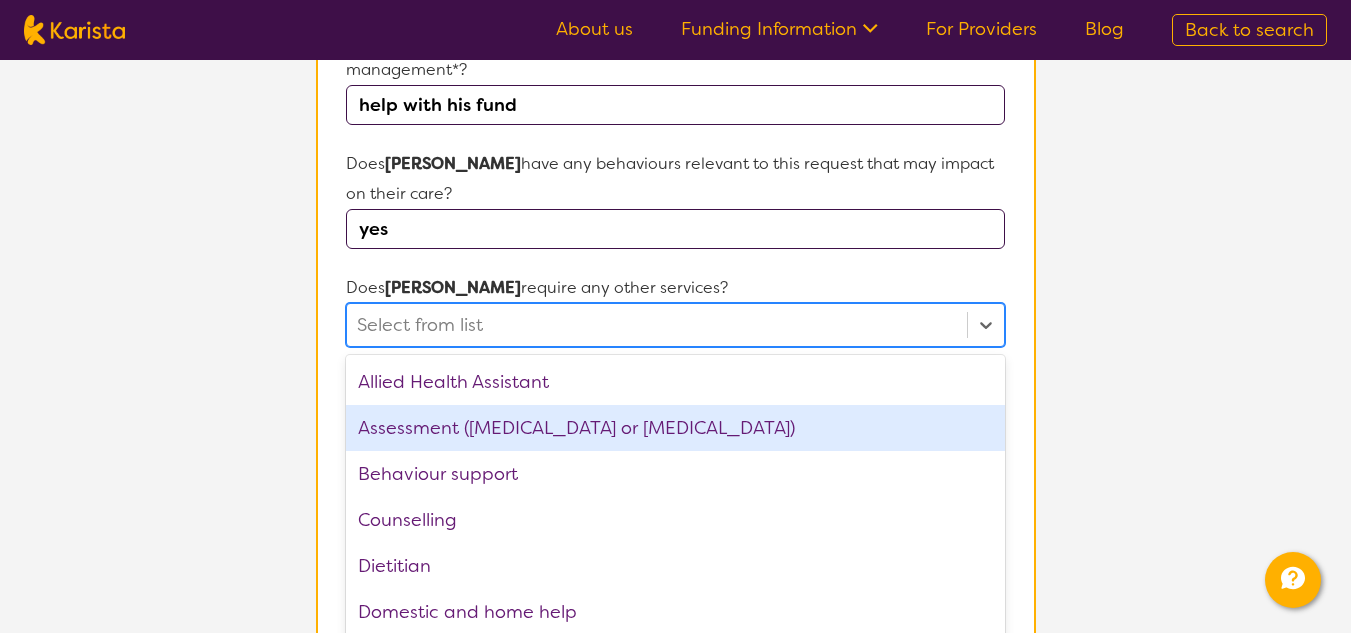 click on "Assessment ([MEDICAL_DATA] or [MEDICAL_DATA])" at bounding box center [675, 428] 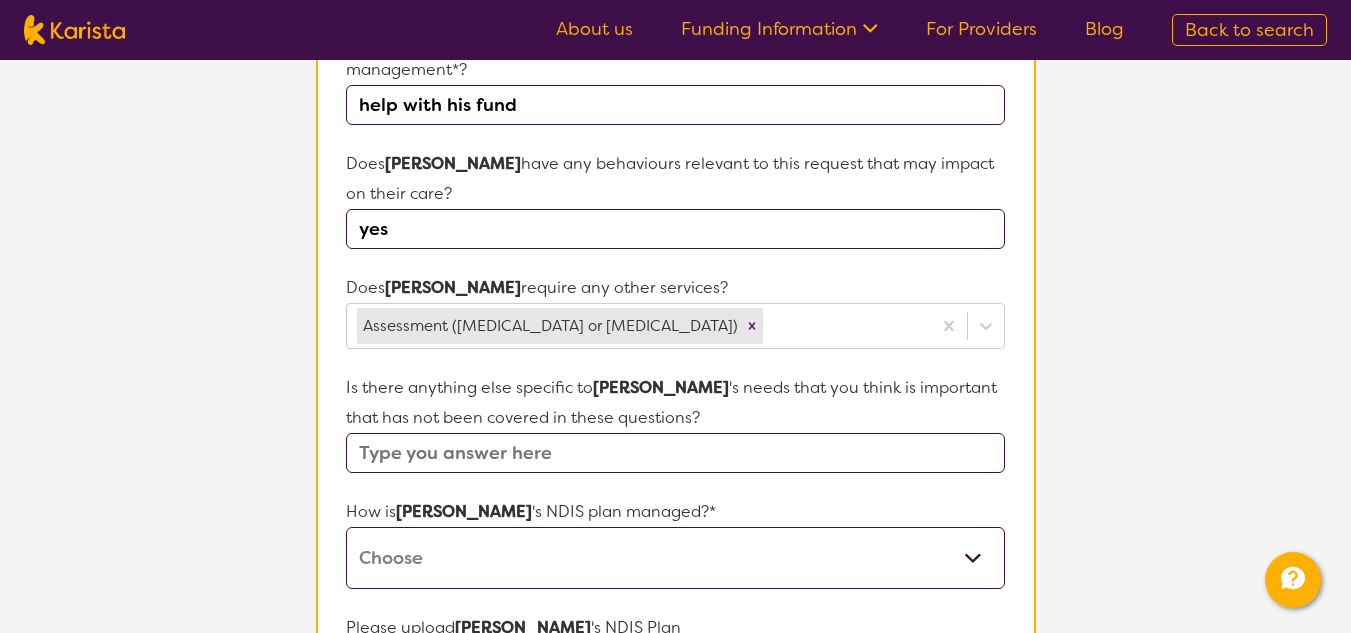 click on "L About You 2 Participant Details 3 Confirmation Participant Details & Service Preferences Name of participant First Name* Lewis Last Name Cullen What age is  Lewis * ? 5 What is your relationship to  Lewis *? This request is for myself I am their parent I am their child I am their spouse/partner I am their carer I am their Support Coordinator I am their Local Area Coordinator I am their Child Safety Officer I am their Aged Care Case Worker Other Please tell us any relevant medical diagnosis or disability that relates to  Lewis 's need for  NDIS Plan management *? ADHD ASD Mobility issues Other (type in diagnosis) I don't know What goals for  Lewis , you want to achieve by engaging  NDIS Plan management *? help with his fund Does  Lewis  have any behaviours relevant to this request that may impact on their care? yes Does  Lewis  require any other services? Assessment (ADHD or Autism) Is there anything else specific to  Lewis 's needs that you think is important that has not been covered in these questions?" at bounding box center (675, 193) 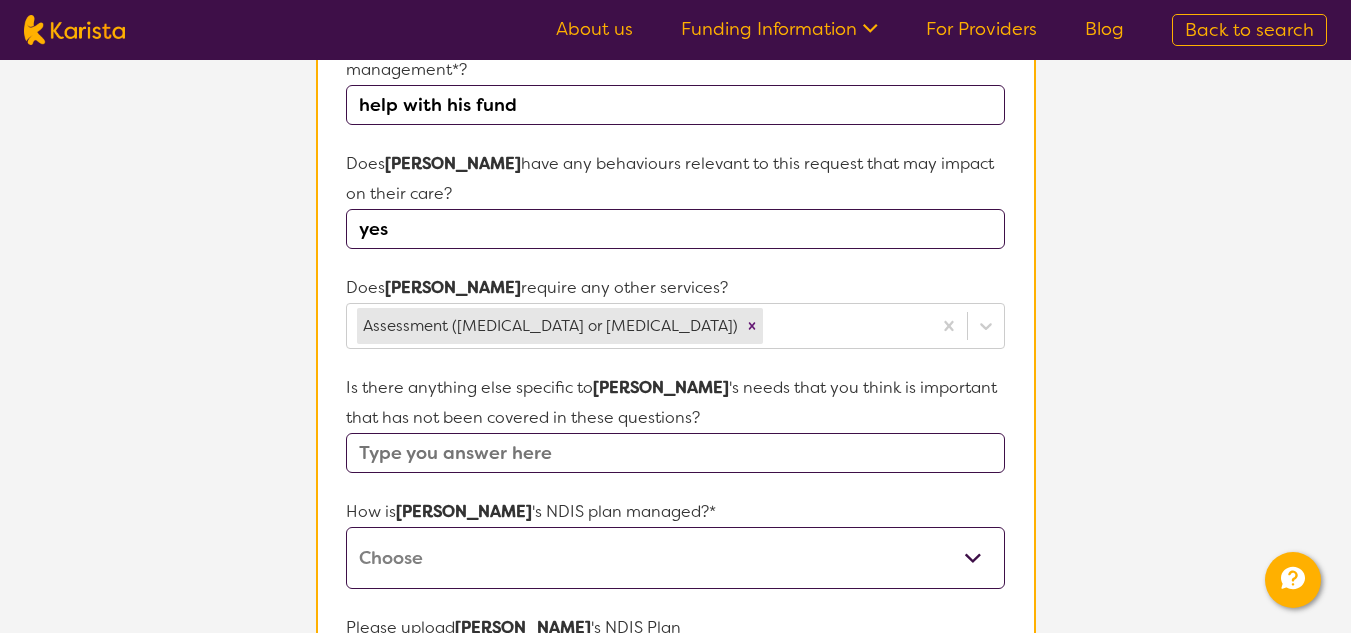 click at bounding box center [675, 453] 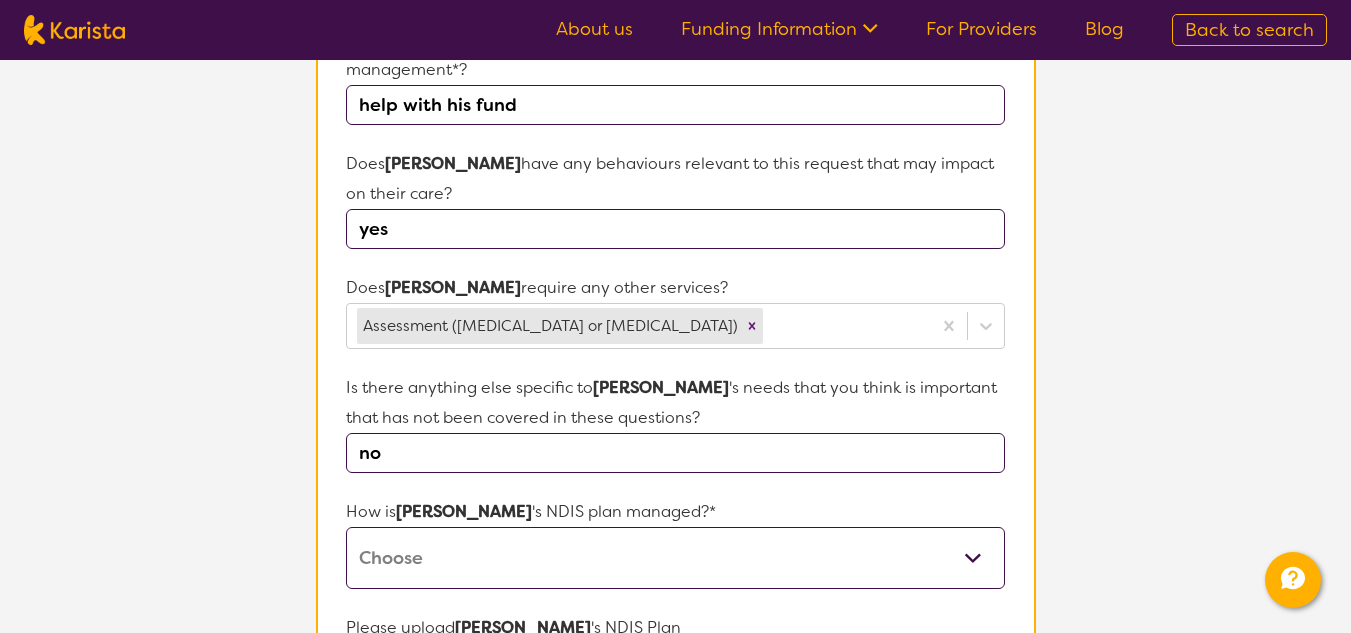 type on "no" 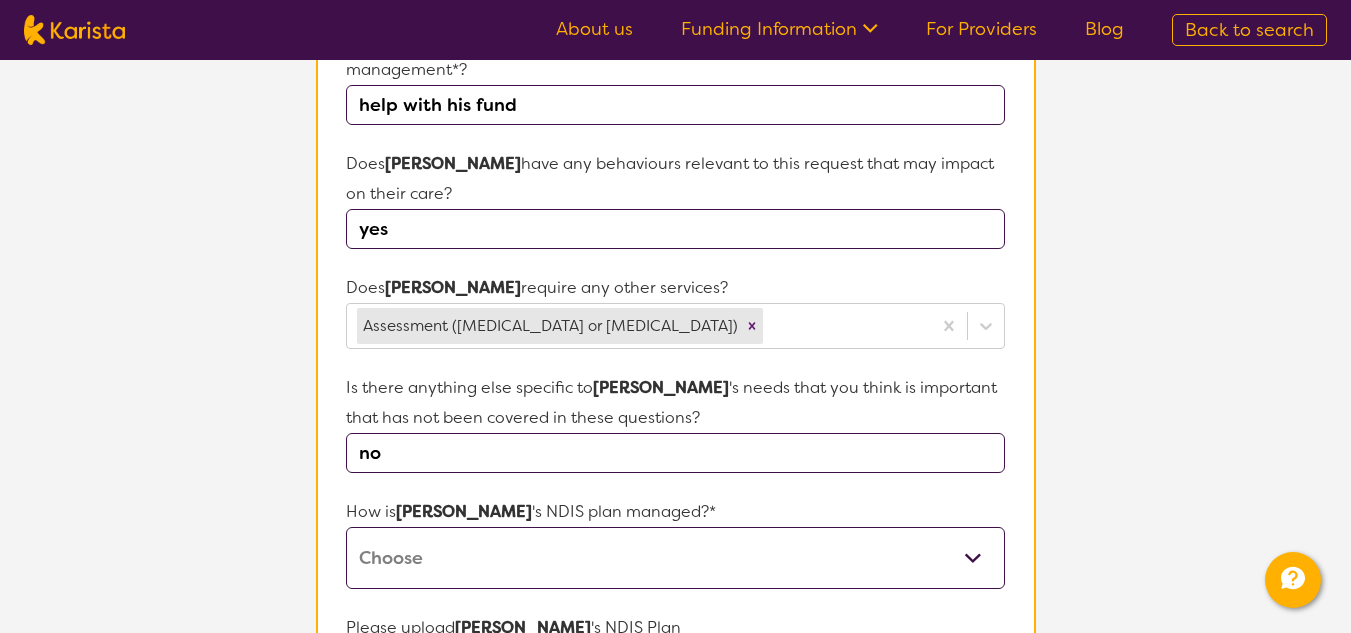 click on "Self-managed NDIS plan Managed by a registered plan management provider (not the NDIA) Agency-managed (by the NDIA) I'm not sure" at bounding box center (675, 558) 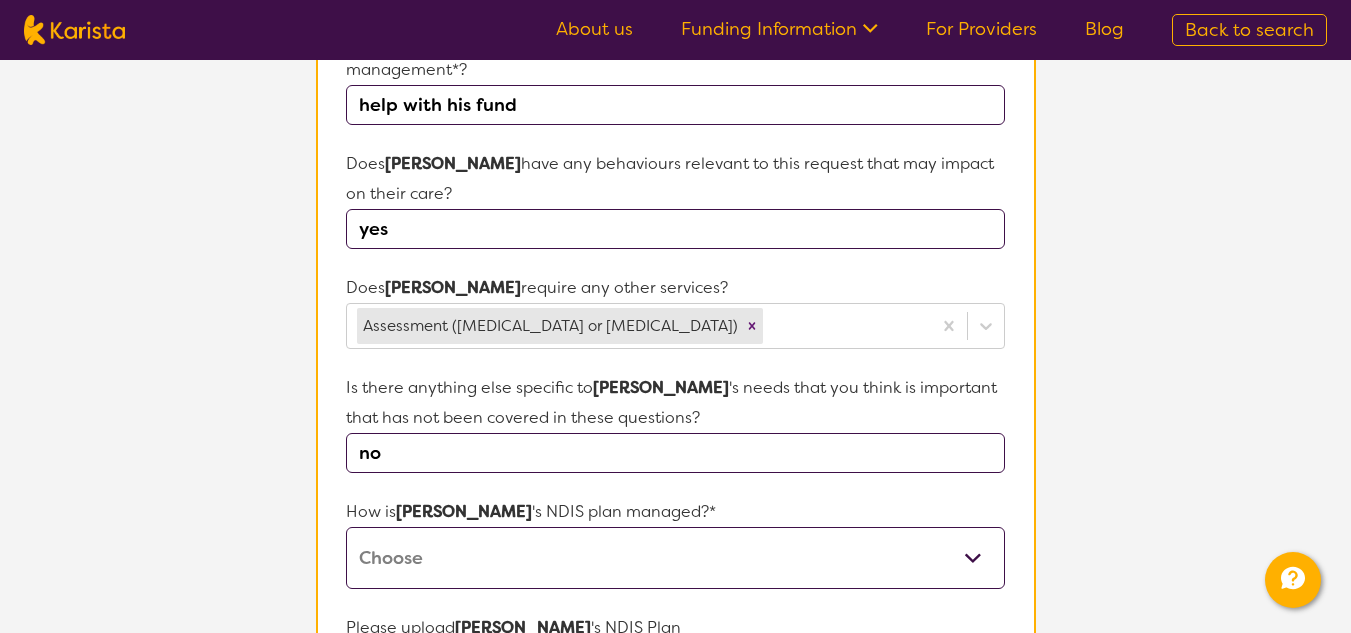 click on "Self-managed NDIS plan Managed by a registered plan management provider (not the NDIA) Agency-managed (by the NDIA) I'm not sure" at bounding box center [675, 558] 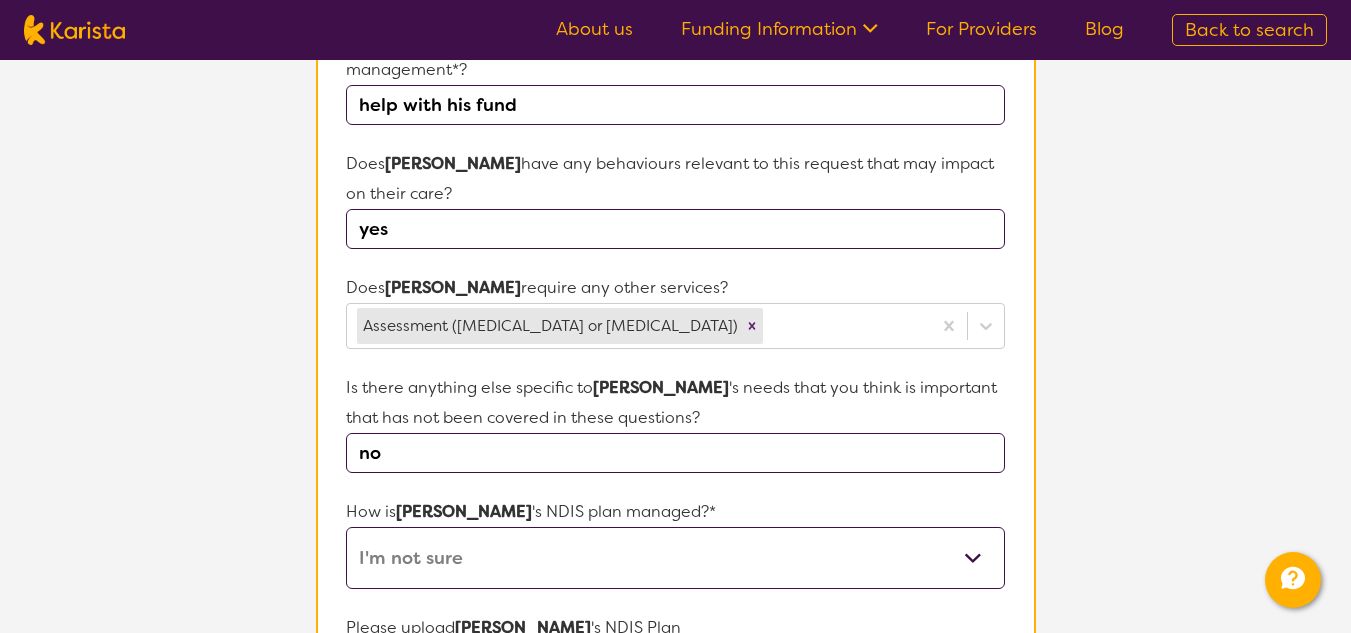 click on "Self-managed NDIS plan Managed by a registered plan management provider (not the NDIA) Agency-managed (by the NDIA) I'm not sure" at bounding box center [675, 558] 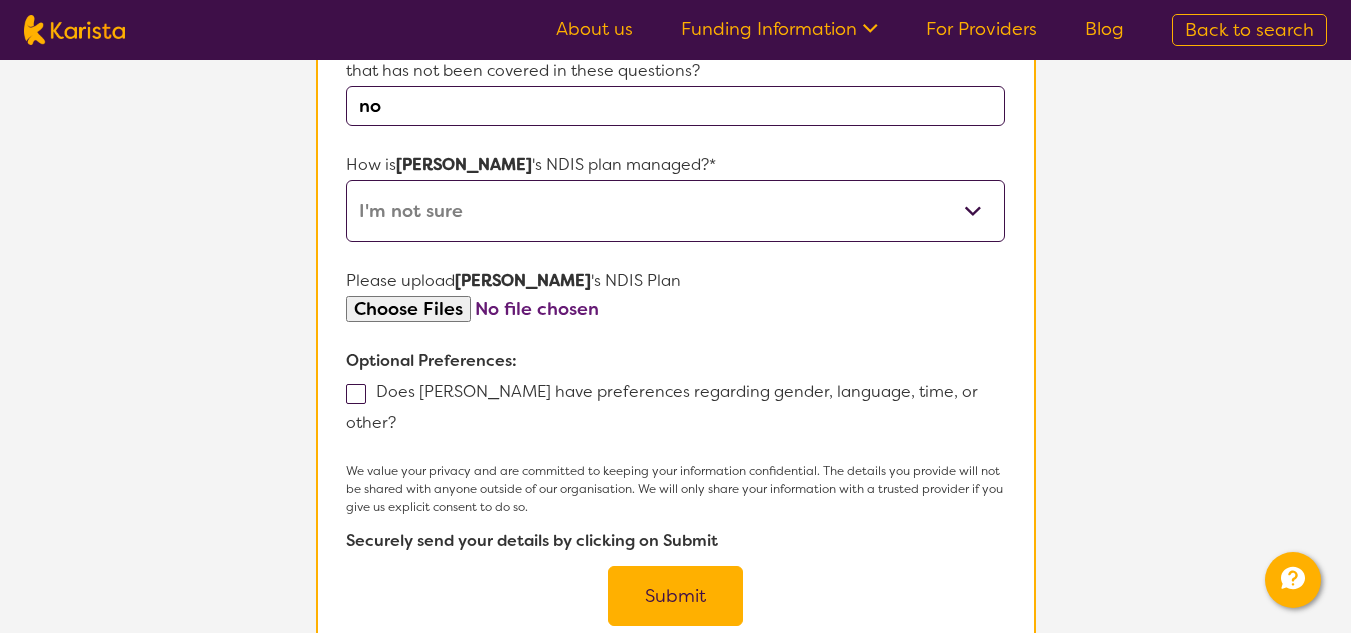 scroll, scrollTop: 1147, scrollLeft: 0, axis: vertical 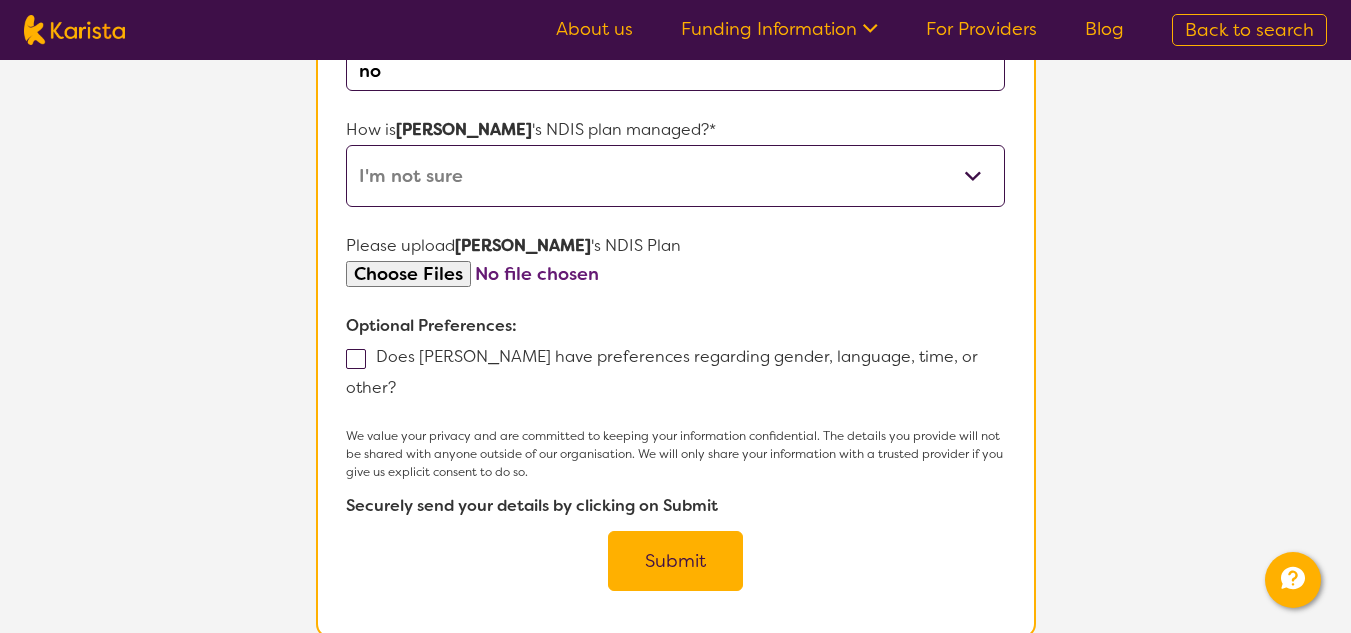 click on "Submit" at bounding box center (675, 561) 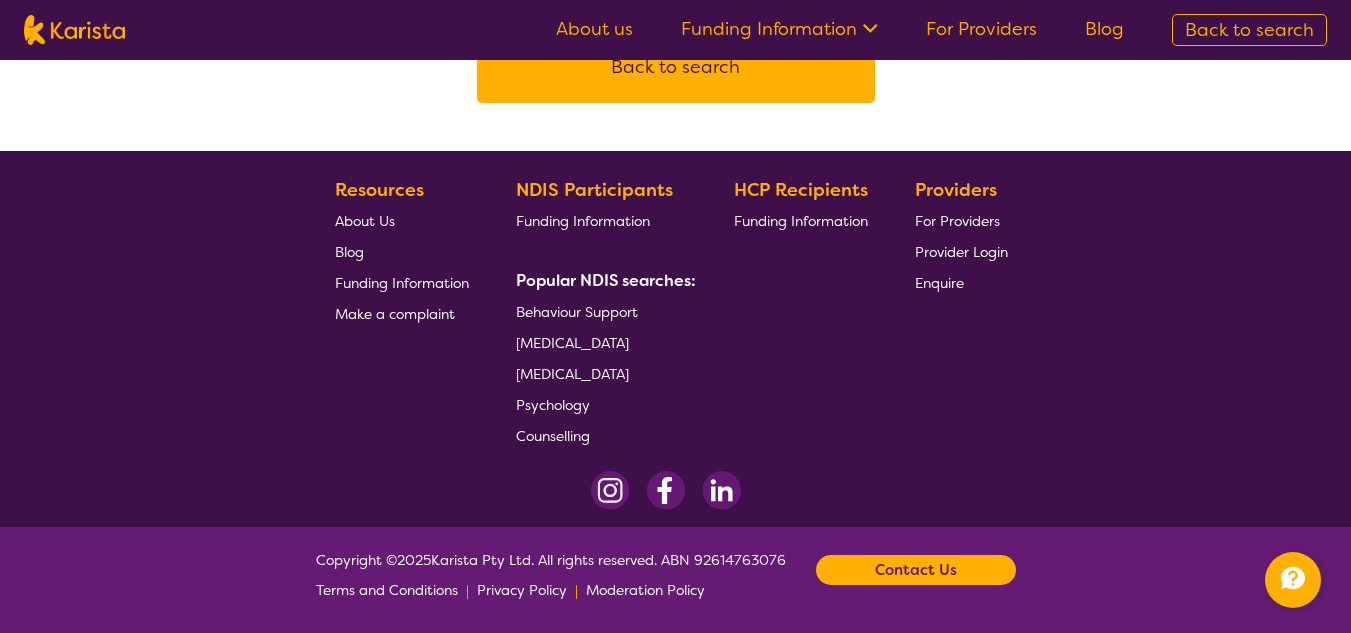 scroll, scrollTop: 0, scrollLeft: 0, axis: both 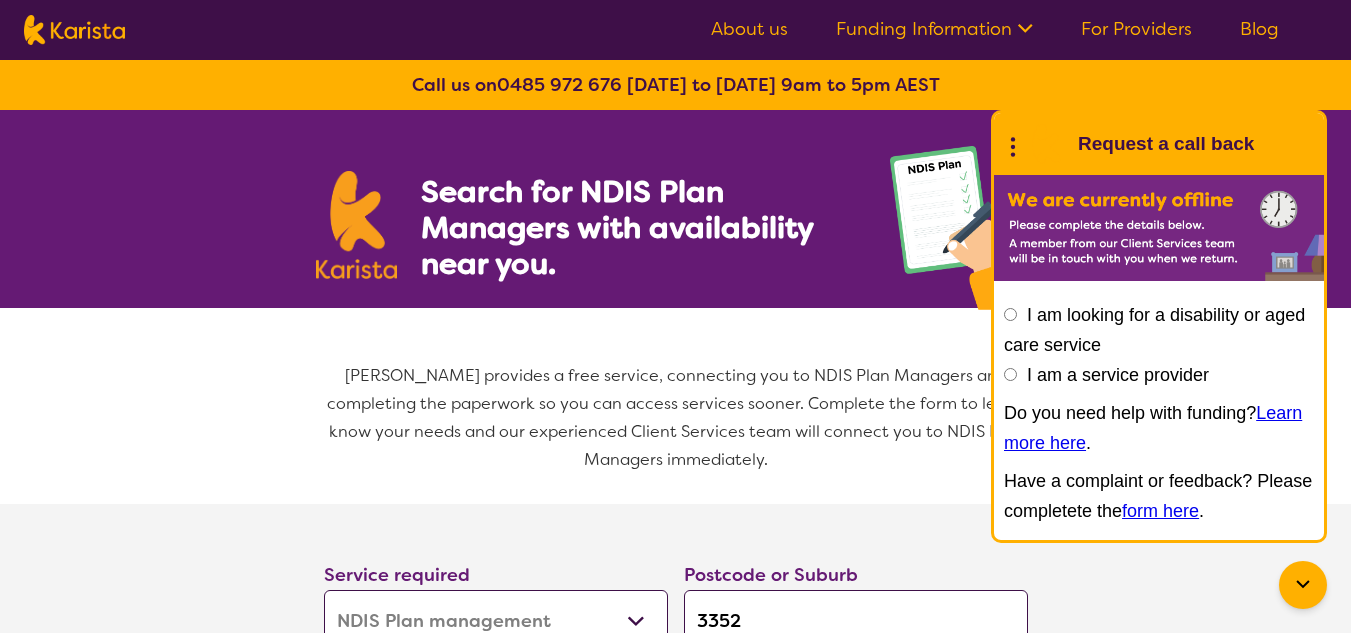 select on "NDIS Plan management" 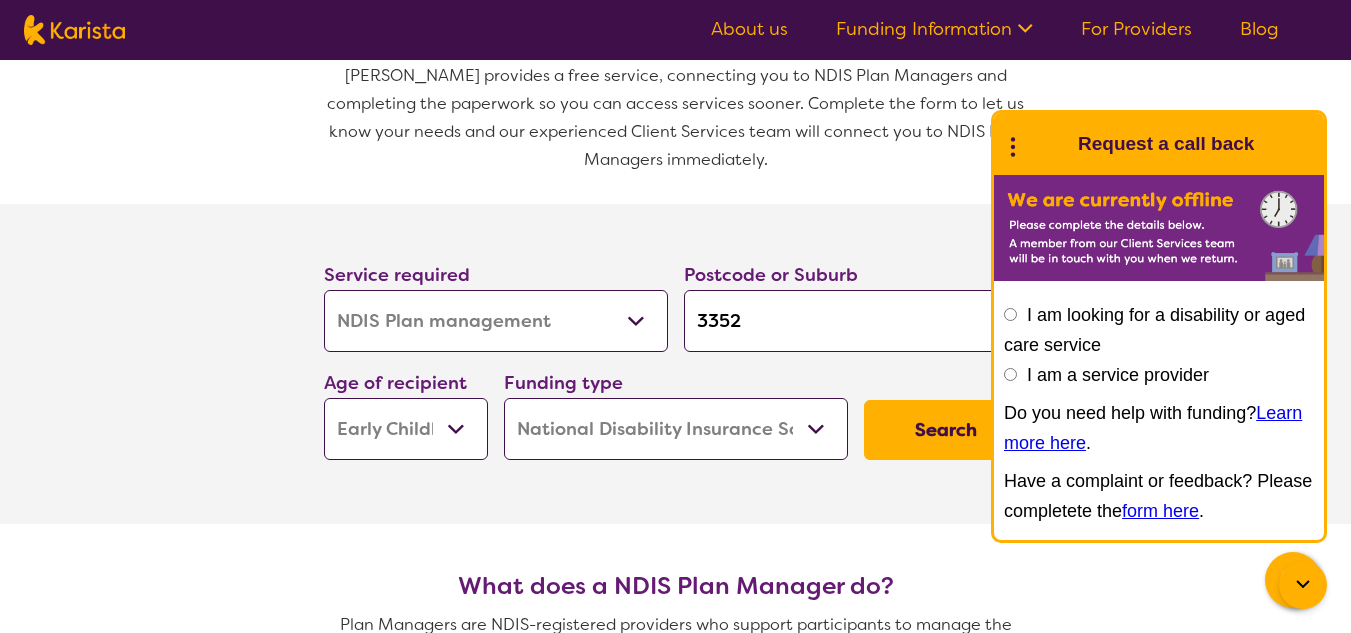 scroll, scrollTop: 0, scrollLeft: 0, axis: both 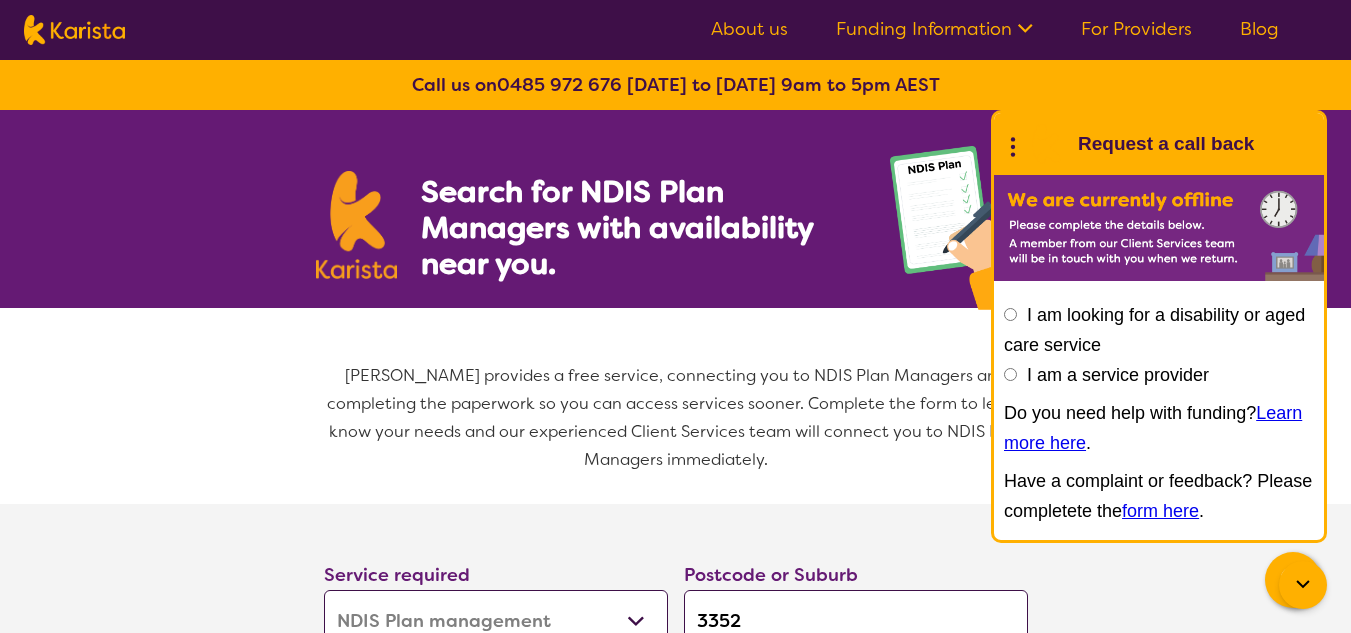 click on "About us Funding Information NDIS - National Disability Insurance Scheme HCP -  Home Care Package Funding For Providers Blog Call us on  [PHONE_NUMBER]   [DATE] to [DATE] 9am to 5pm AEST Search for NDIS Plan Managers with availability near you. Karista provides a free service, connecting you to NDIS Plan Managers and completing the paperwork so you can access services sooner. Complete the form to let us know your needs and our experienced Client Services team will connect you to NDIS Plan Managers immediately.  Service required Allied Health Assistant Assessment ([MEDICAL_DATA] or [MEDICAL_DATA]) Behaviour support Counselling Dietitian Domestic and home help Employment Support Exercise physiology Home Care Package Provider Key Worker NDIS Plan management NDIS Support Coordination Nursing services [MEDICAL_DATA] Personal care Physiotherapy [MEDICAL_DATA] Psychology Psychosocial Recovery Coach Respite [MEDICAL_DATA] Support worker Supported accommodation Postcode or Suburb 3352 Age of recipient Early Childhood - 0 to 9 Aged - [DEMOGRAPHIC_DATA]+" at bounding box center [675, 2180] 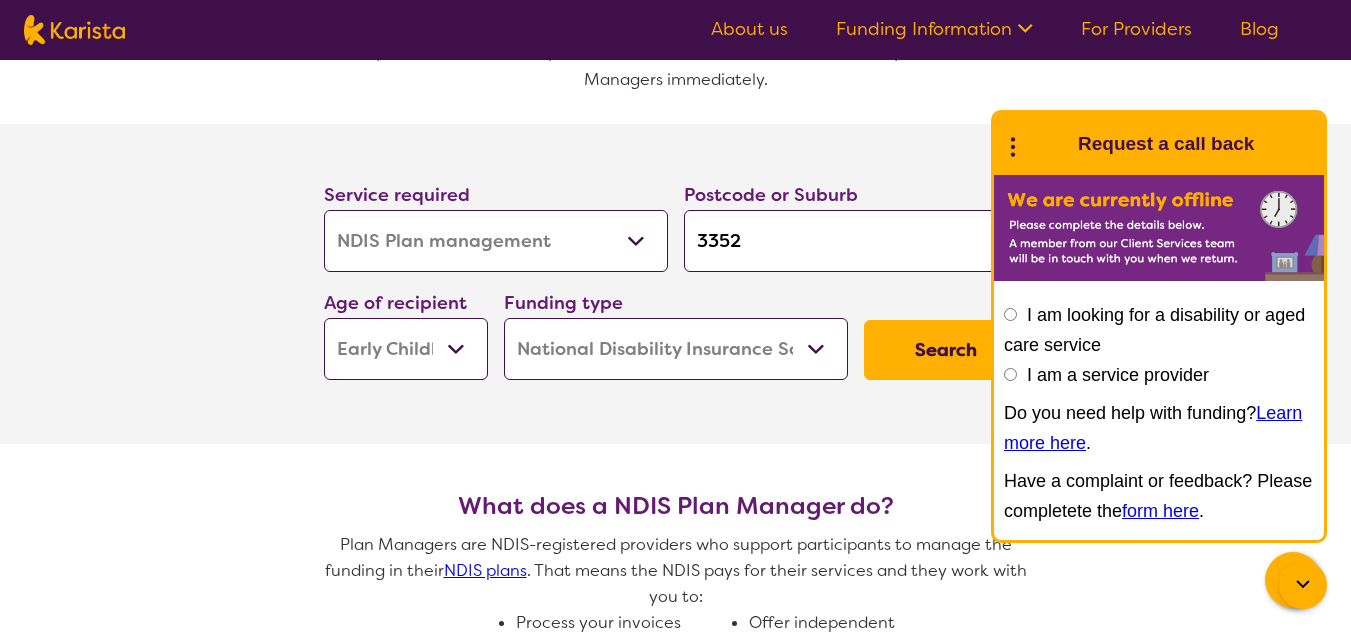scroll, scrollTop: 388, scrollLeft: 0, axis: vertical 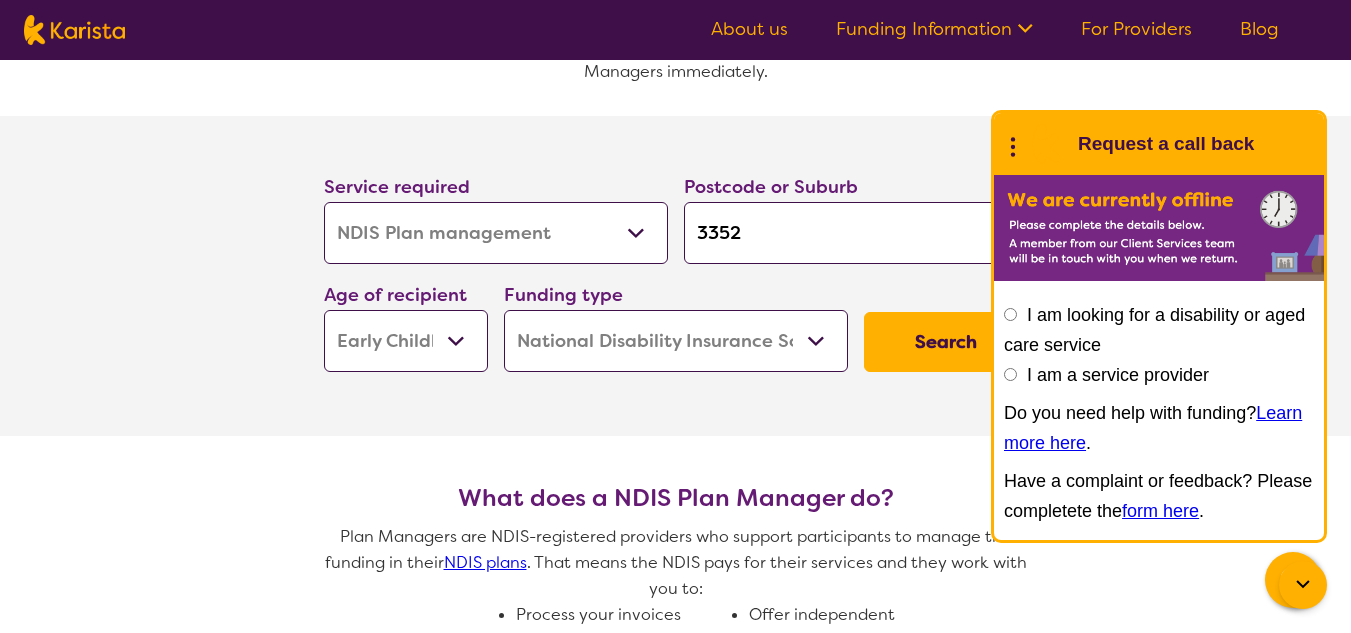 click on "Allied Health Assistant Assessment ([MEDICAL_DATA] or [MEDICAL_DATA]) Behaviour support Counselling Dietitian Domestic and home help Employment Support Exercise physiology Home Care Package Provider Key Worker NDIS Plan management NDIS Support Coordination Nursing services [MEDICAL_DATA] Personal care Physiotherapy [MEDICAL_DATA] Psychology Psychosocial Recovery Coach Respite [MEDICAL_DATA] Support worker Supported accommodation" at bounding box center (496, 233) 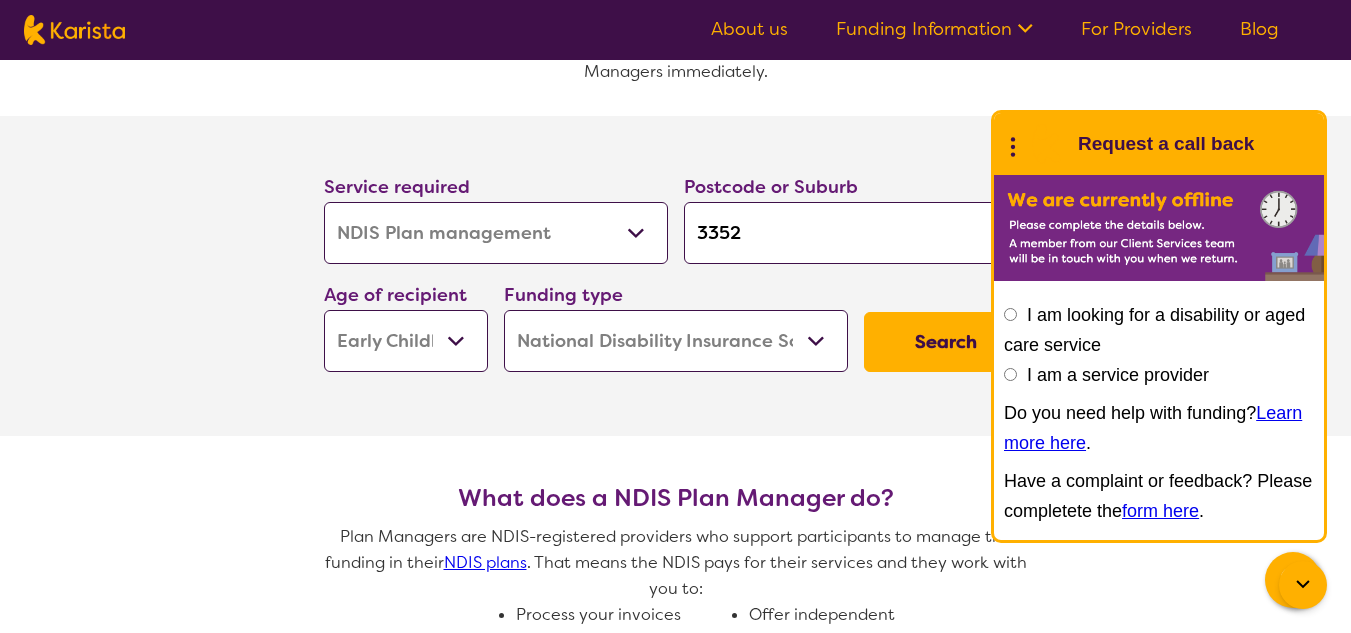 select on "[MEDICAL_DATA]" 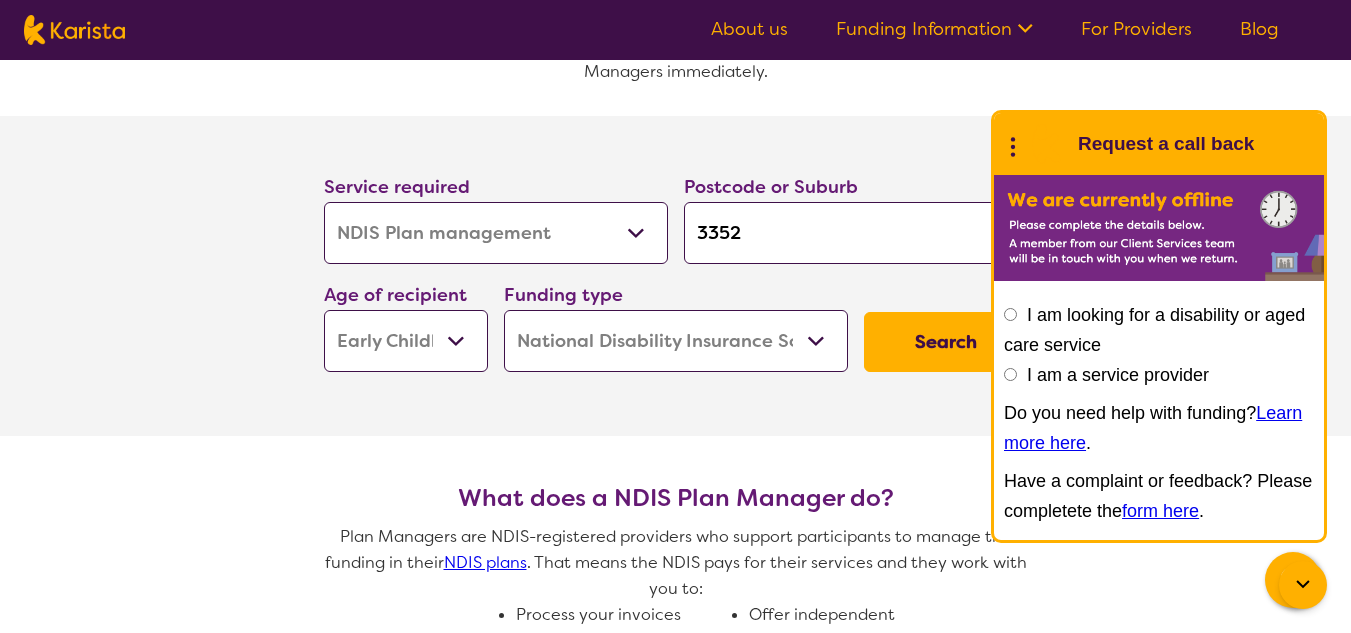 click on "Allied Health Assistant Assessment ([MEDICAL_DATA] or [MEDICAL_DATA]) Behaviour support Counselling Dietitian Domestic and home help Employment Support Exercise physiology Home Care Package Provider Key Worker NDIS Plan management NDIS Support Coordination Nursing services [MEDICAL_DATA] Personal care Physiotherapy [MEDICAL_DATA] Psychology Psychosocial Recovery Coach Respite [MEDICAL_DATA] Support worker Supported accommodation" at bounding box center (496, 233) 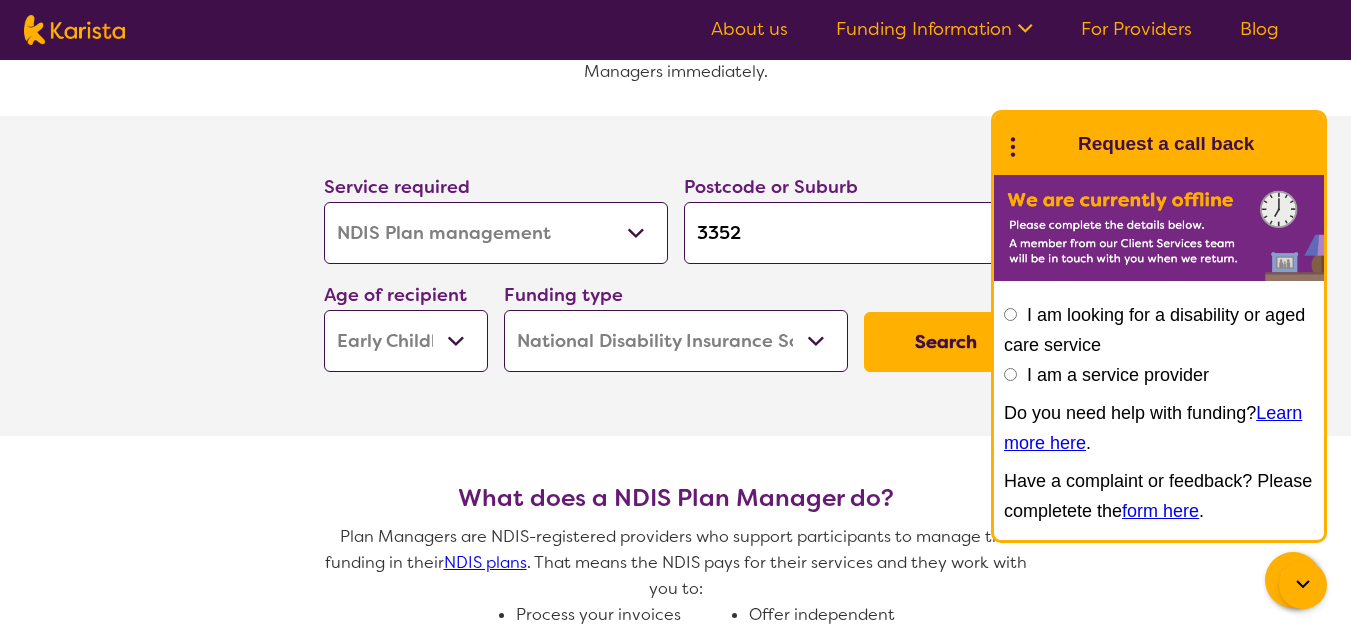select on "[MEDICAL_DATA]" 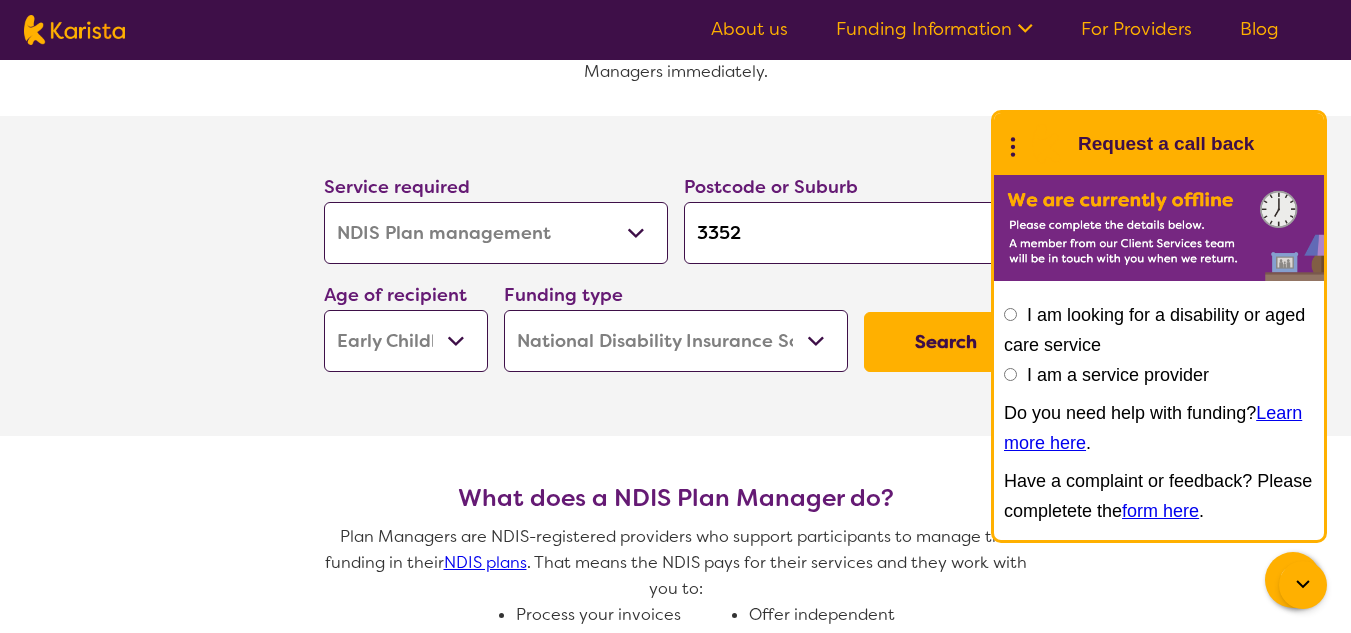 click on "Search" at bounding box center (946, 342) 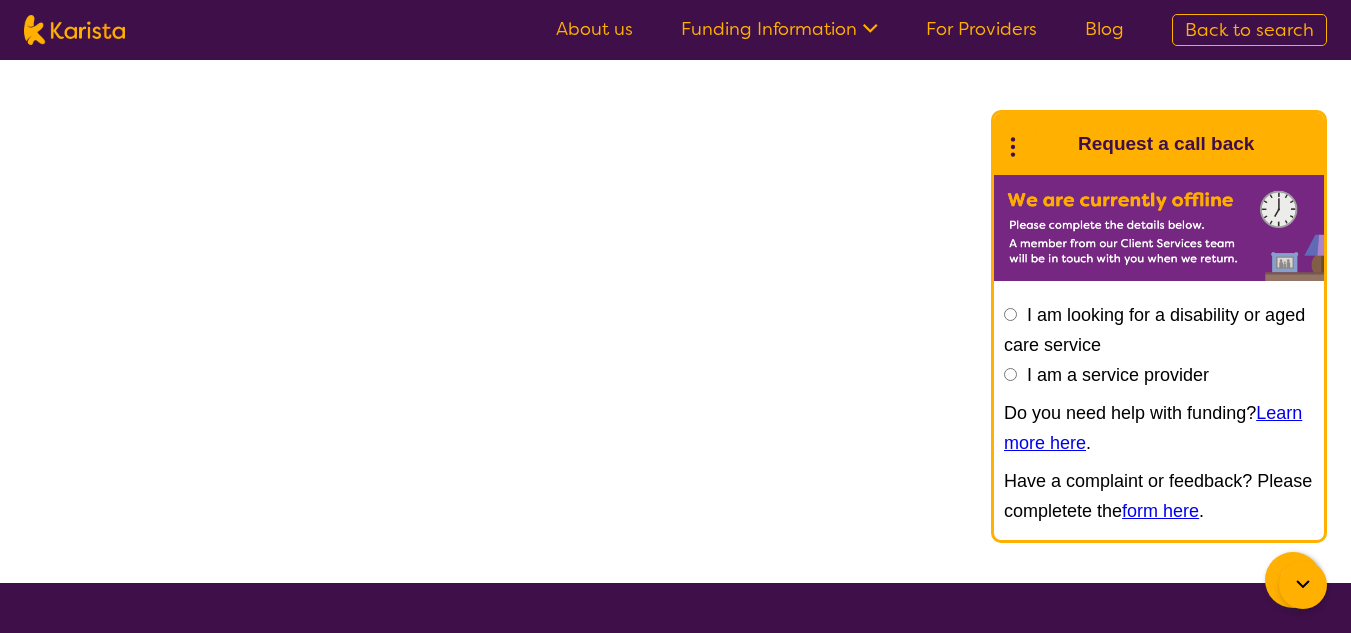 scroll, scrollTop: 0, scrollLeft: 0, axis: both 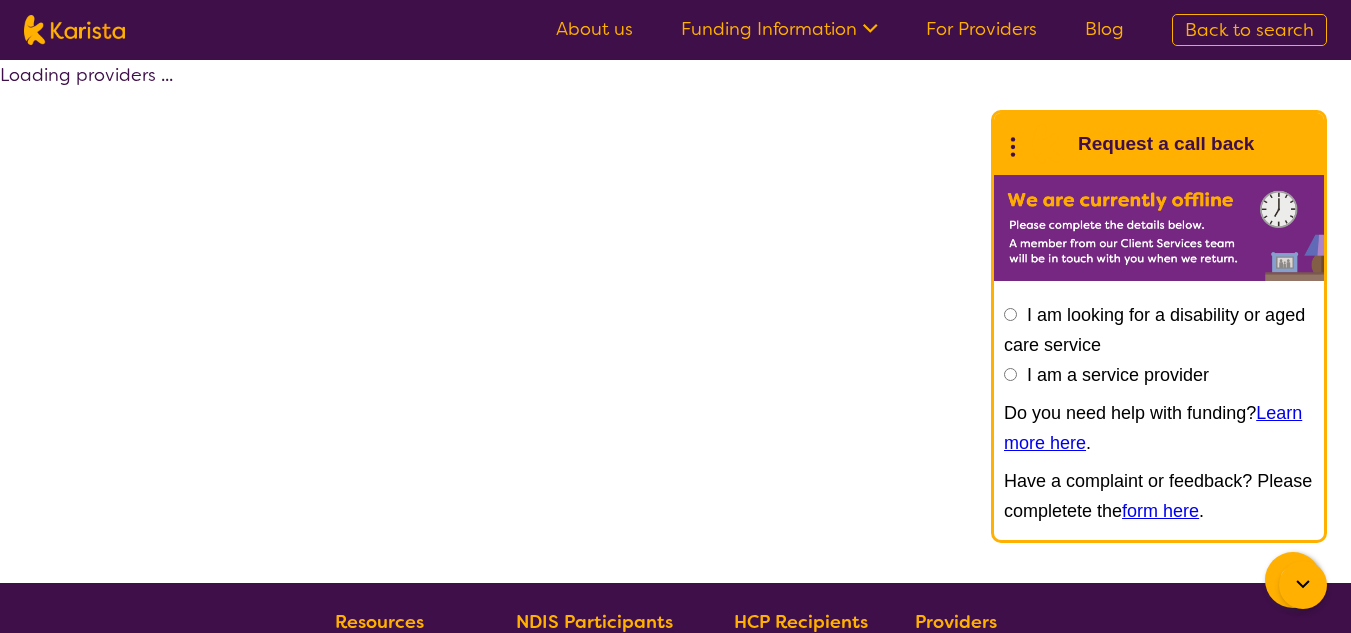 select on "by_score" 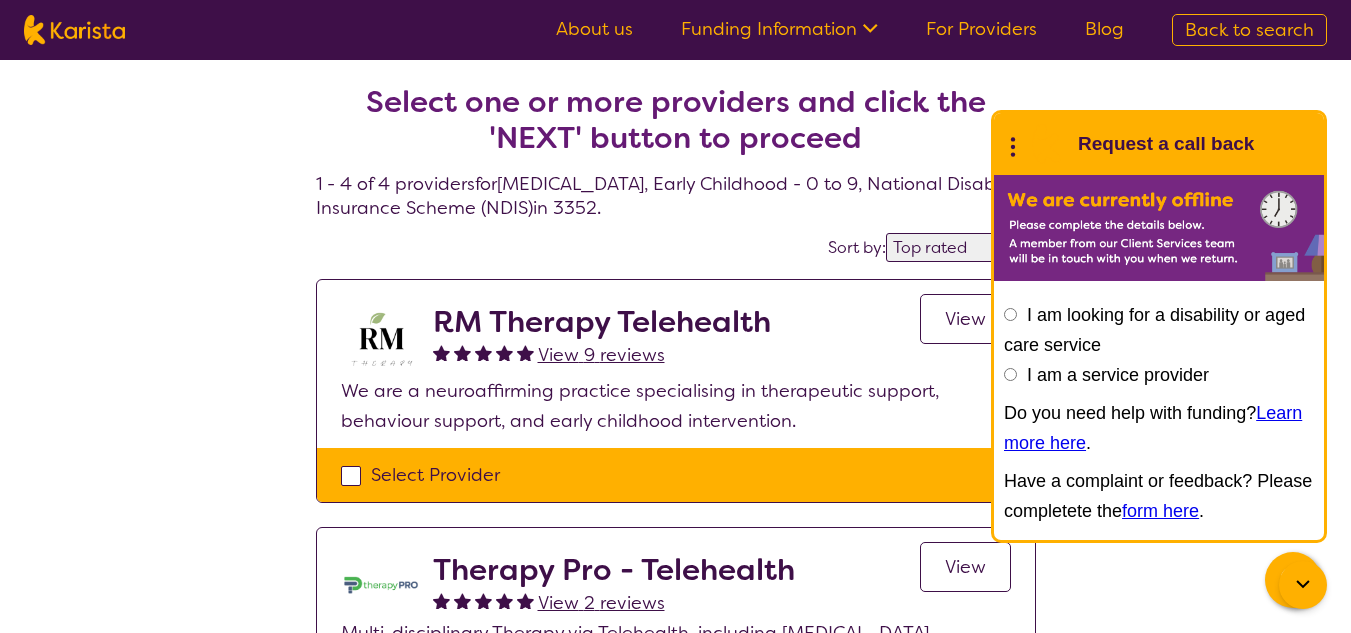 click 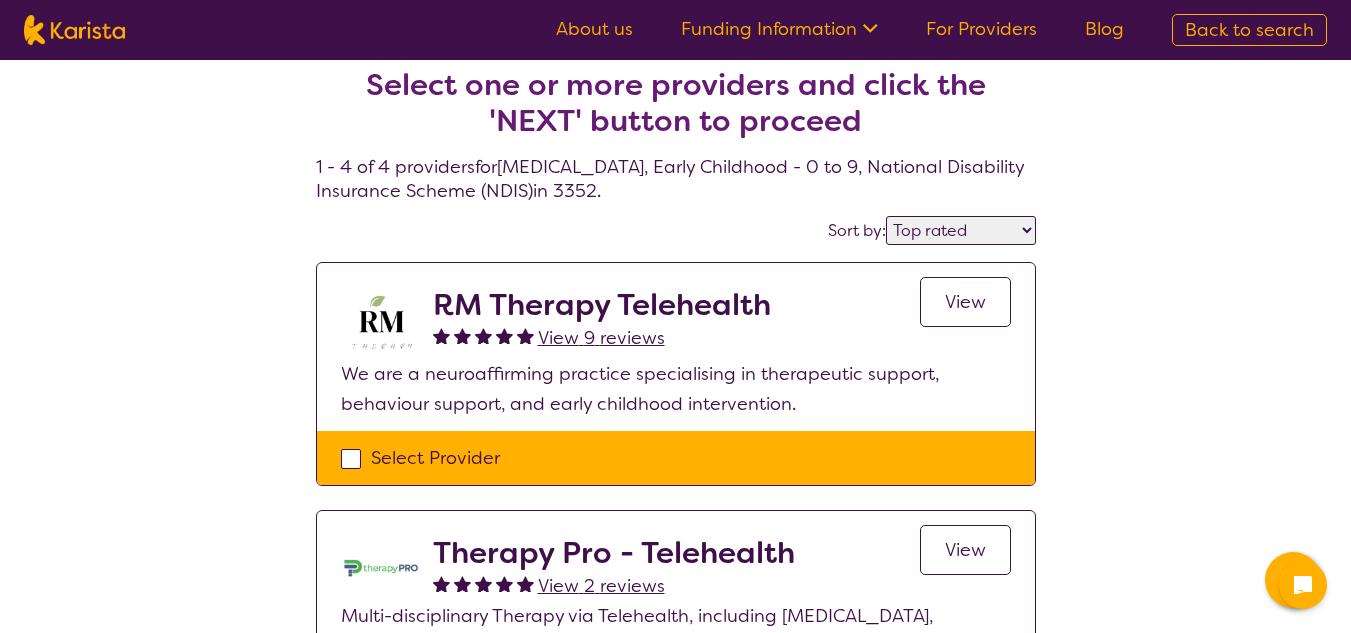 scroll, scrollTop: 0, scrollLeft: 0, axis: both 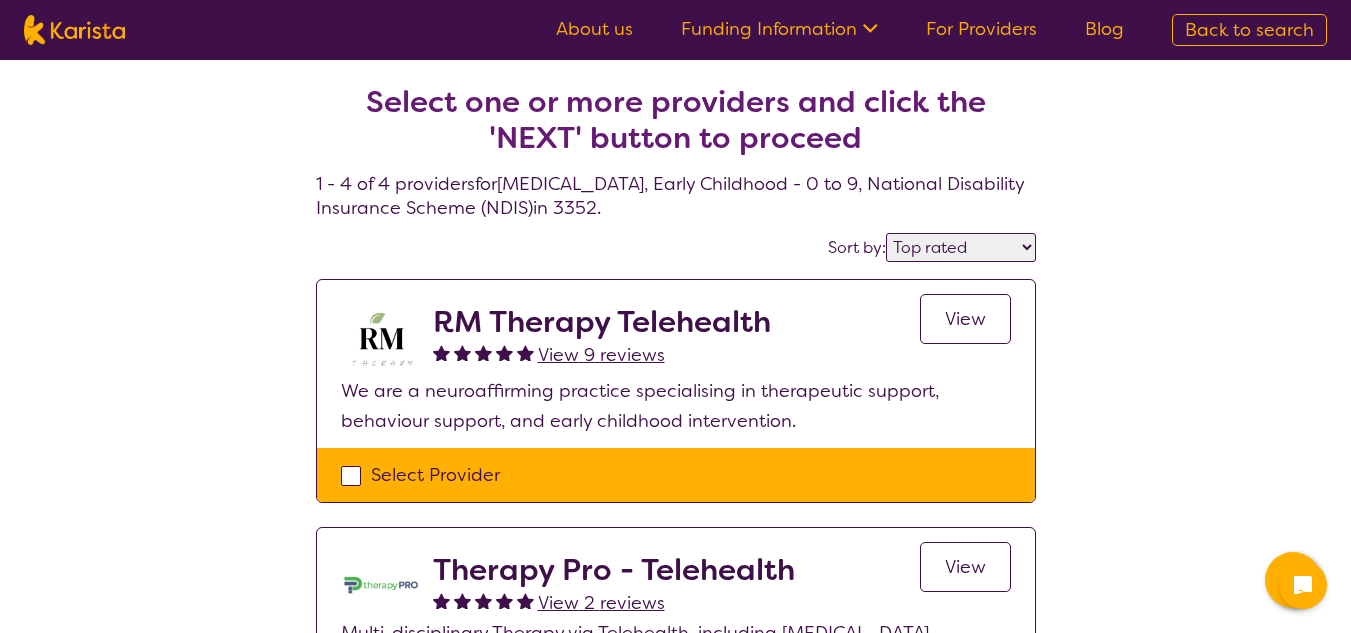 select on "NDIS Plan management" 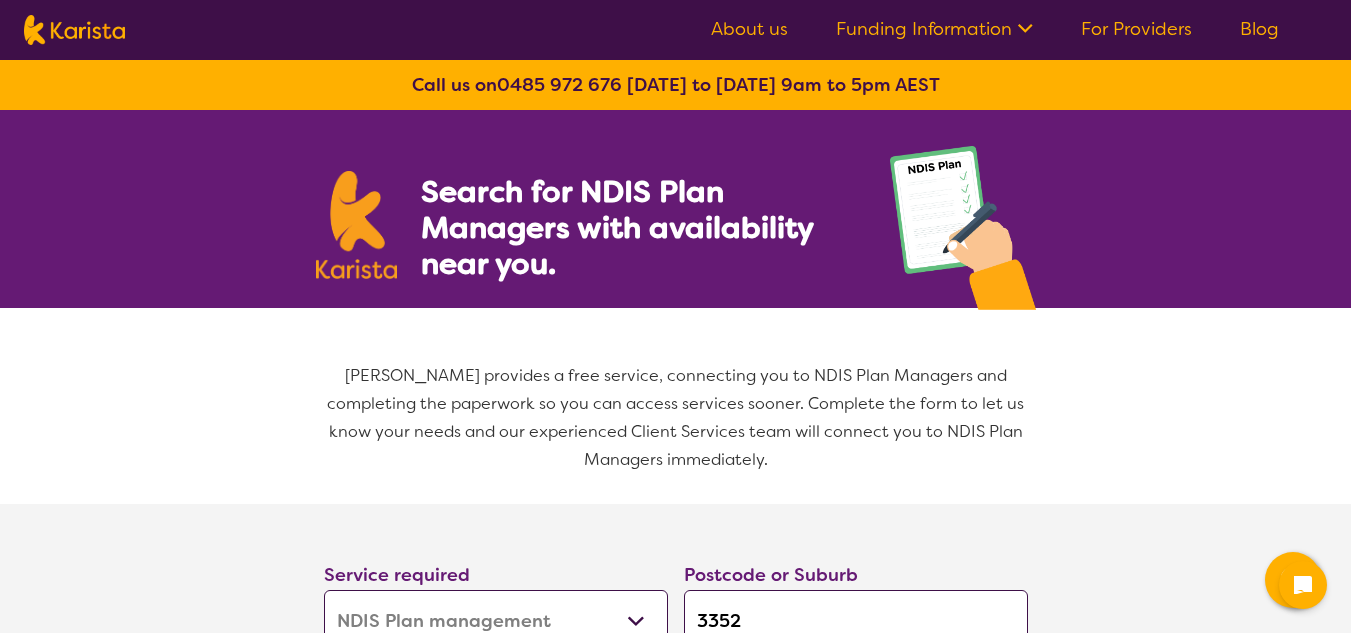 scroll, scrollTop: 388, scrollLeft: 0, axis: vertical 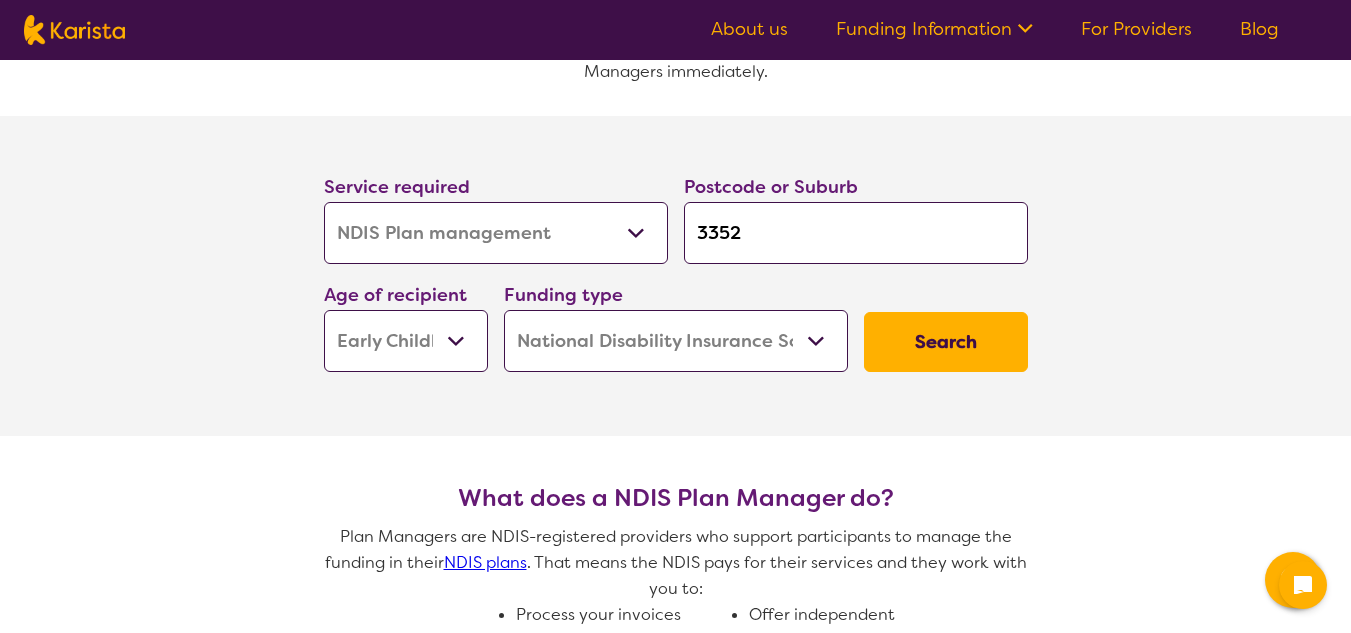 click on "3352" at bounding box center [856, 233] 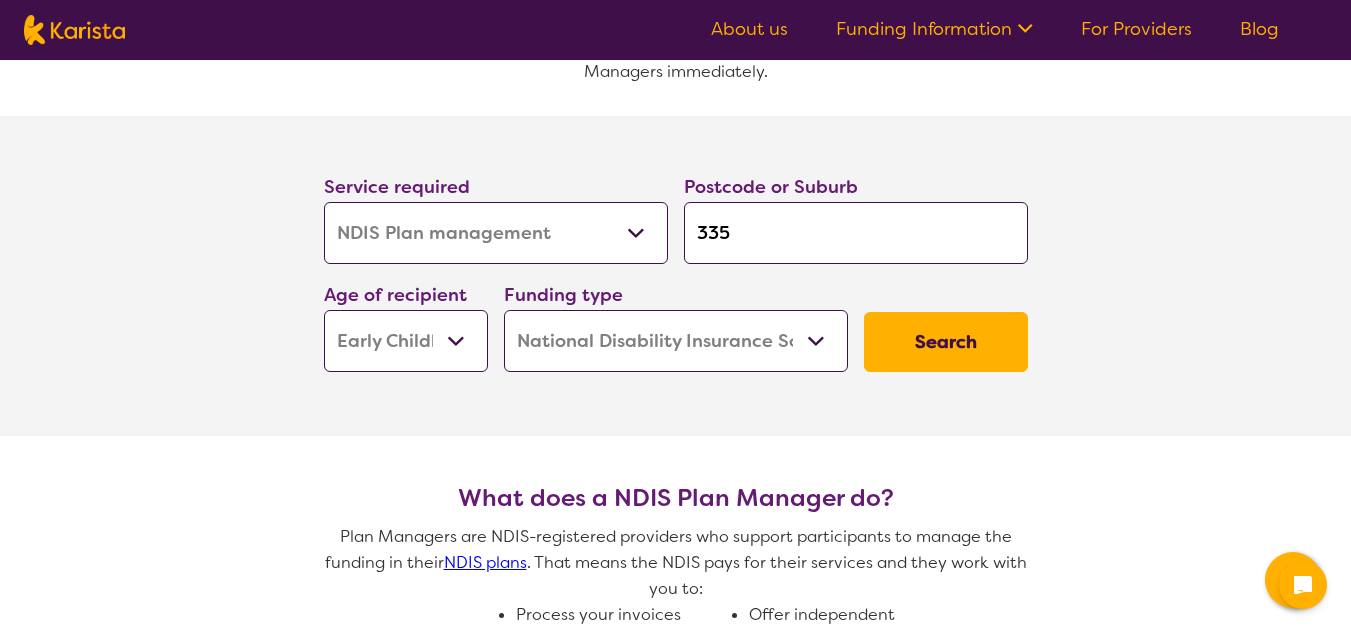 type on "335" 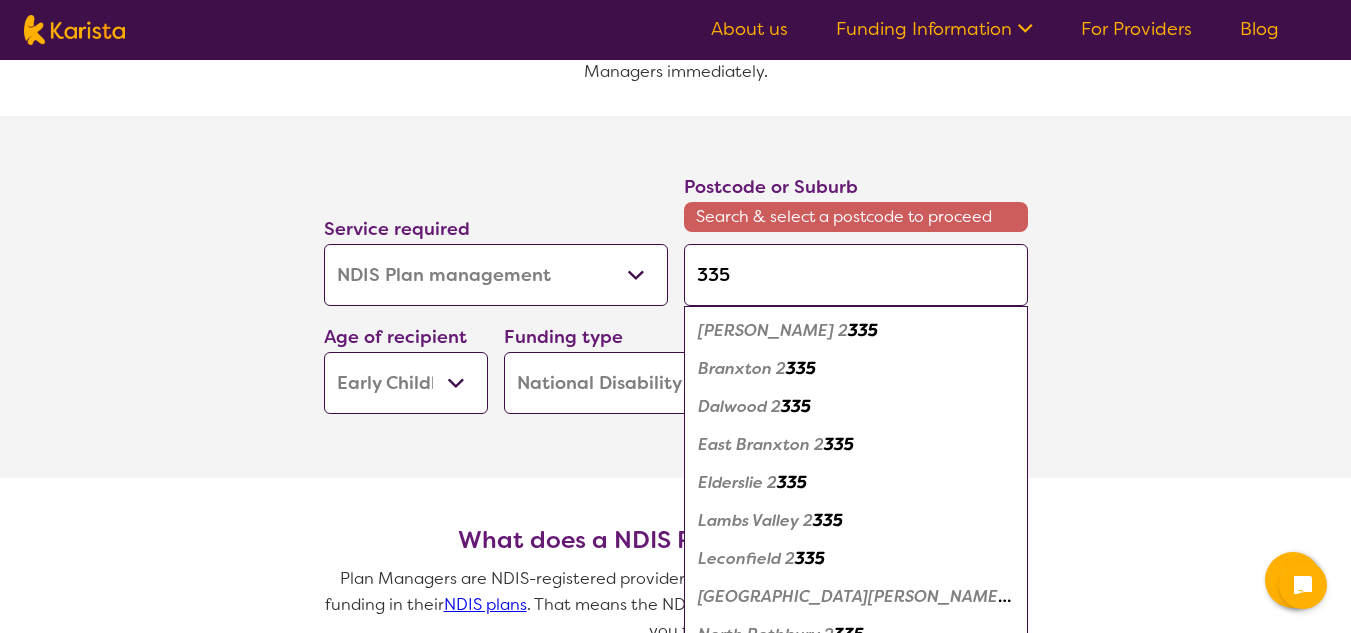 type on "3350" 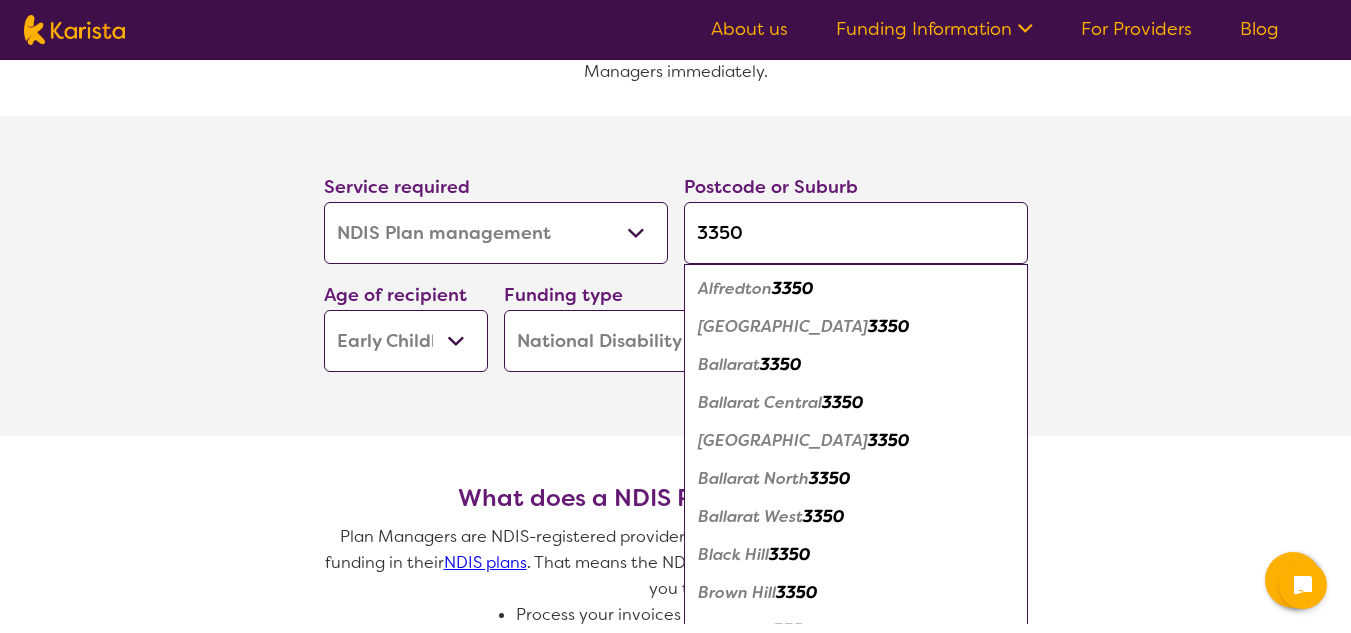type on "3350" 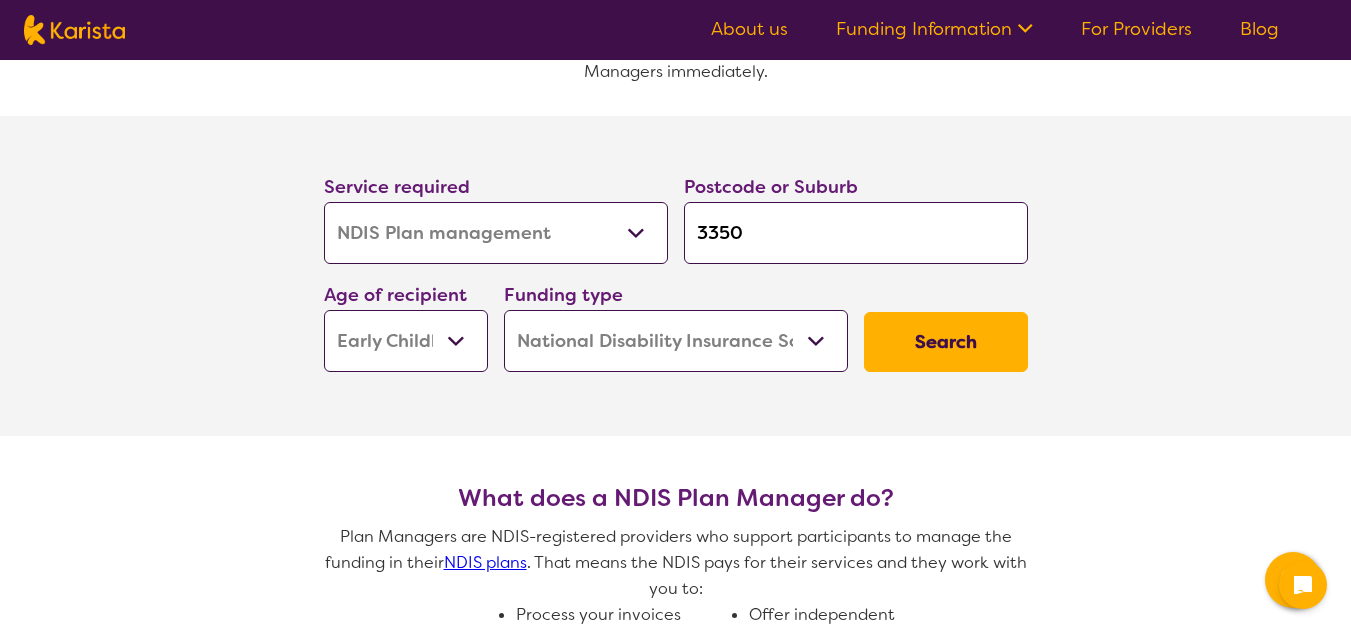 click on "Search" at bounding box center [946, 342] 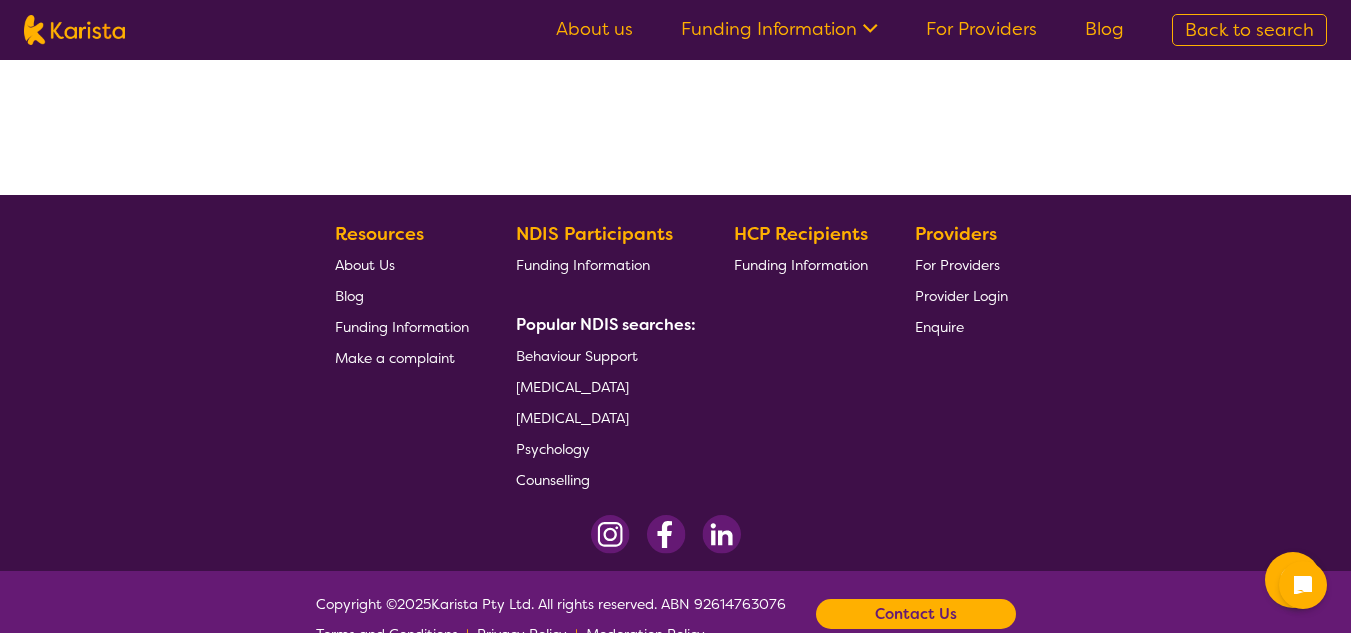 scroll, scrollTop: 0, scrollLeft: 0, axis: both 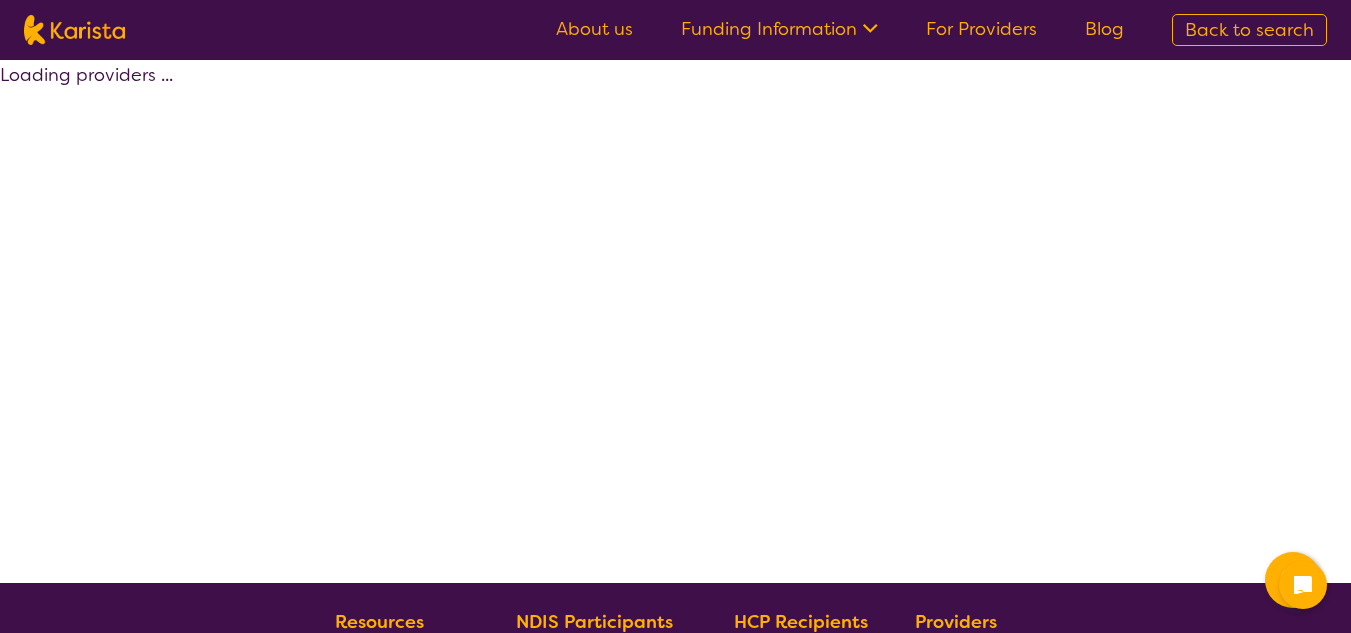 select on "by_score" 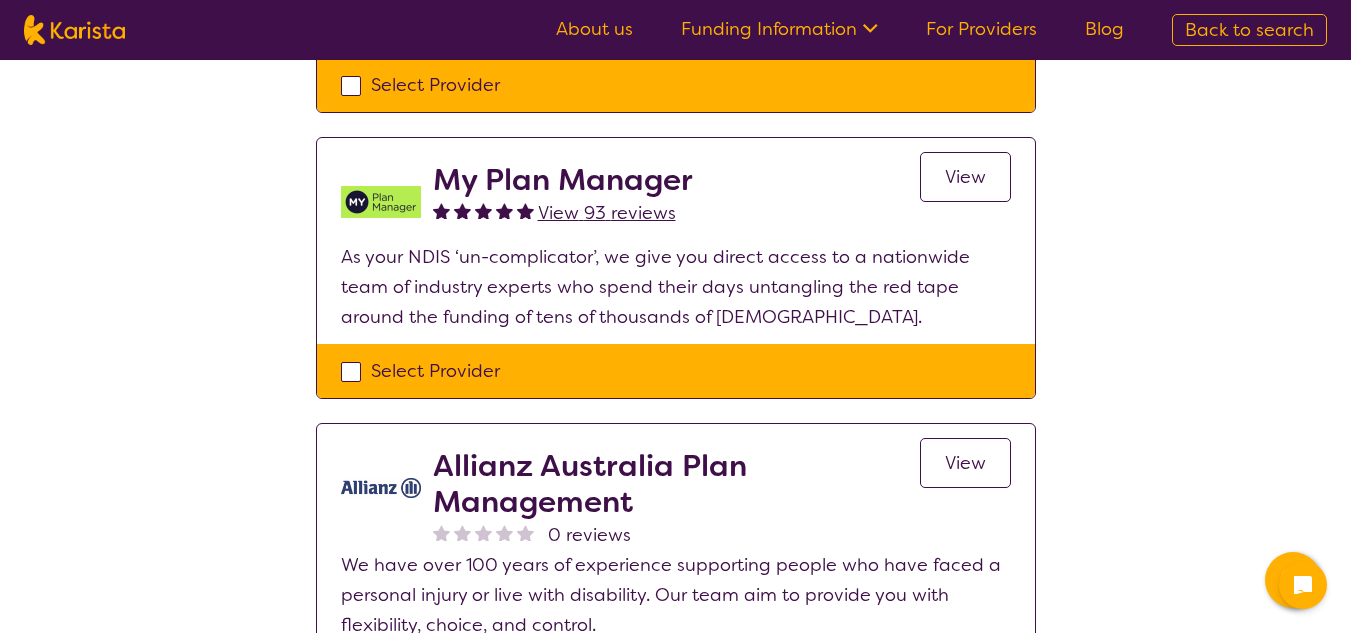 scroll, scrollTop: 1825, scrollLeft: 0, axis: vertical 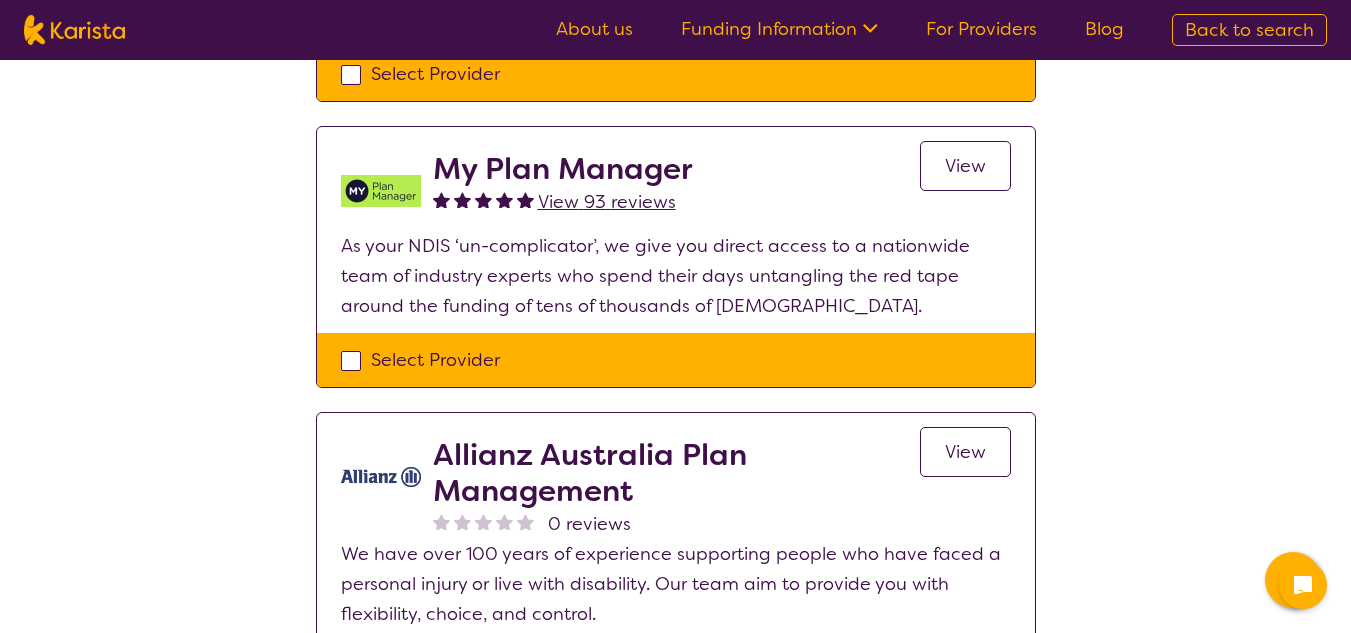 click on "My Plan Manager" at bounding box center [563, 169] 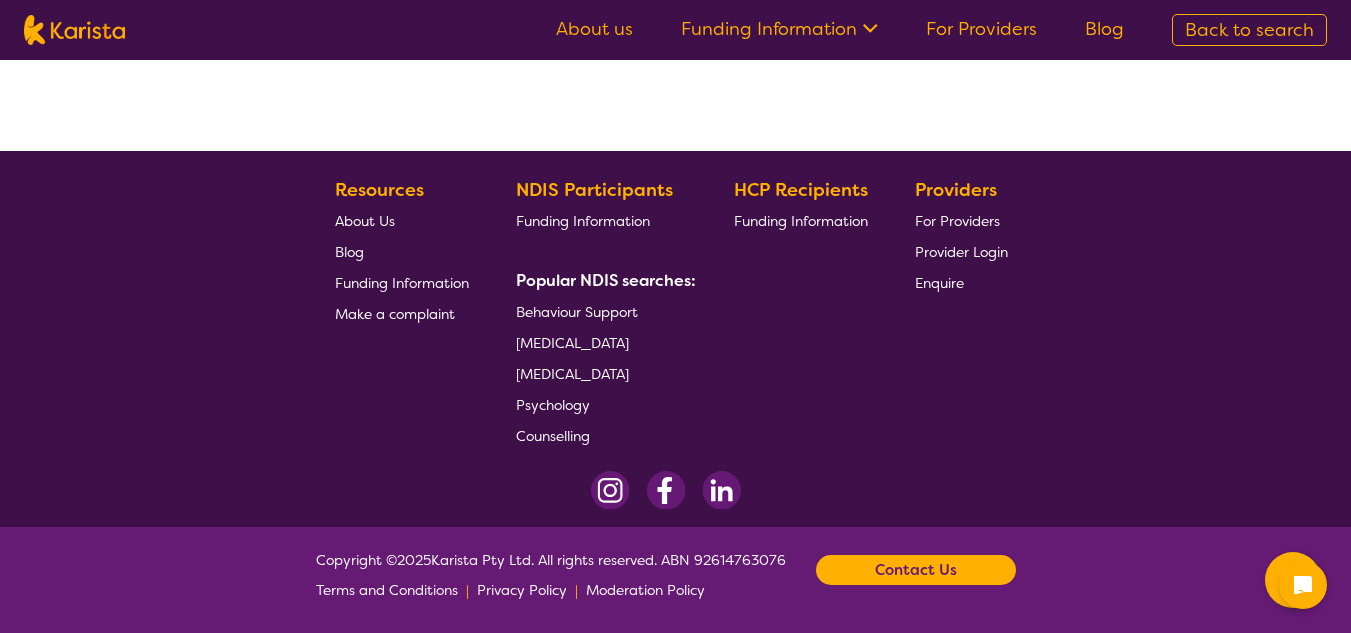 scroll, scrollTop: 0, scrollLeft: 0, axis: both 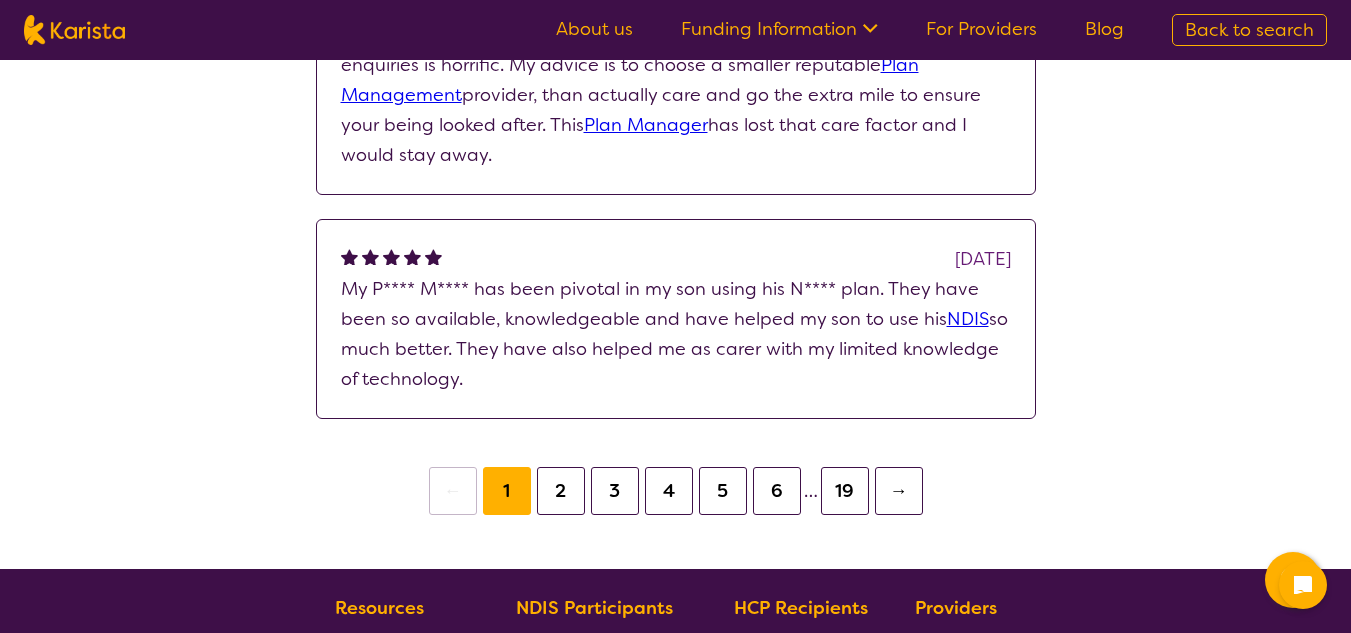 click on "2" at bounding box center [561, 491] 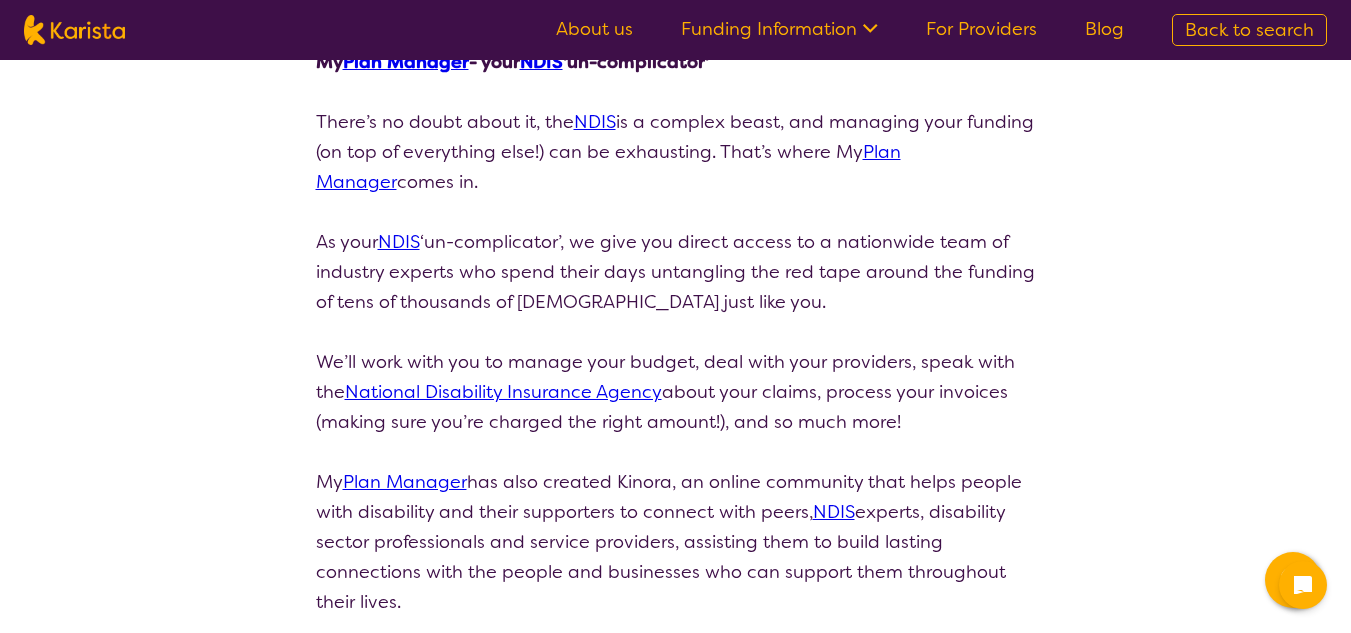scroll, scrollTop: 0, scrollLeft: 0, axis: both 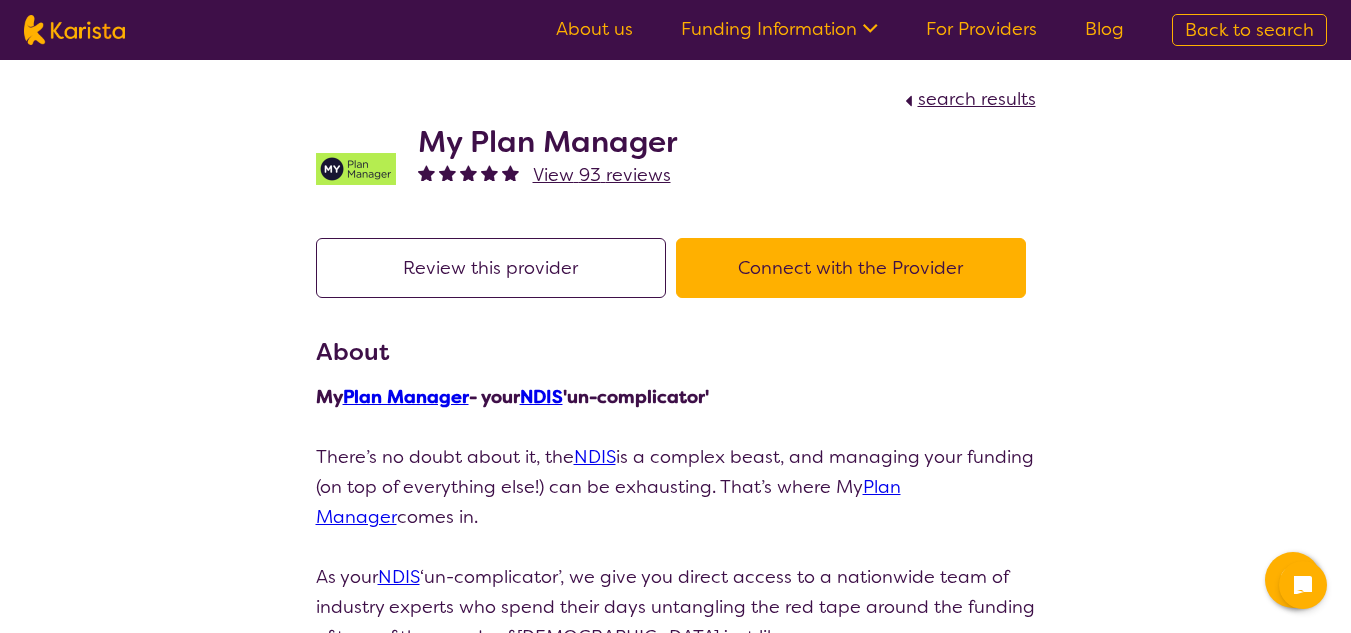 click on "About us" at bounding box center [594, 29] 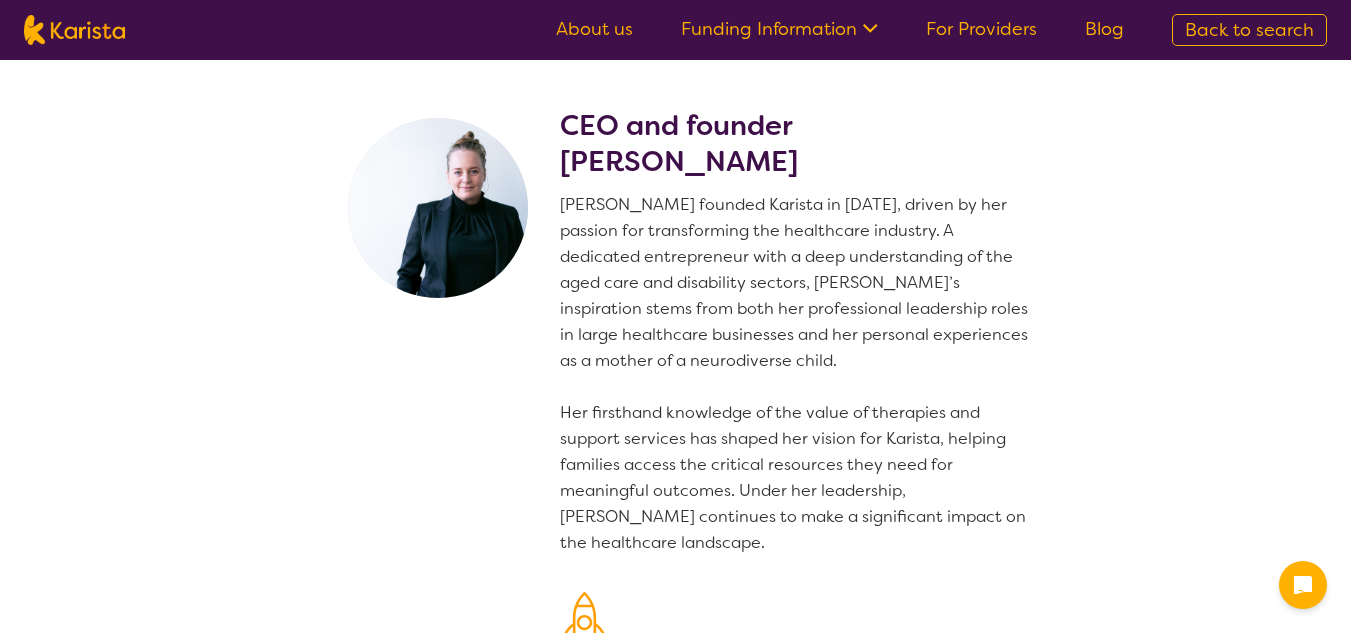 scroll, scrollTop: 0, scrollLeft: 0, axis: both 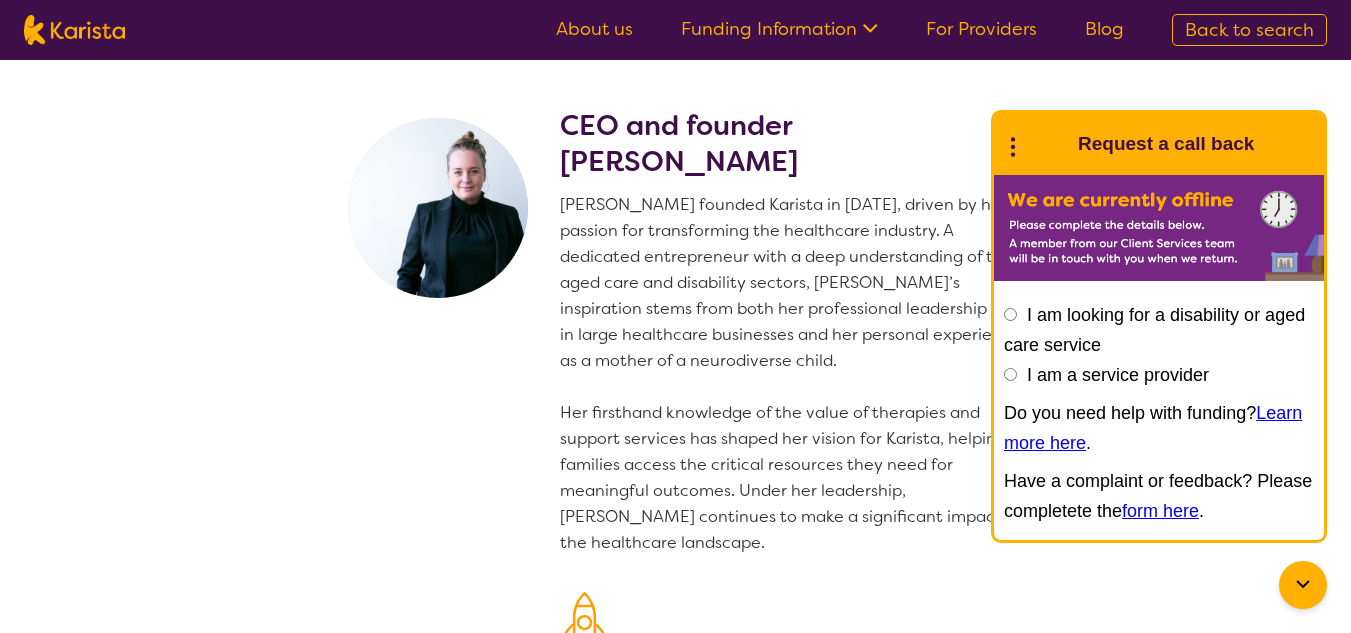 click 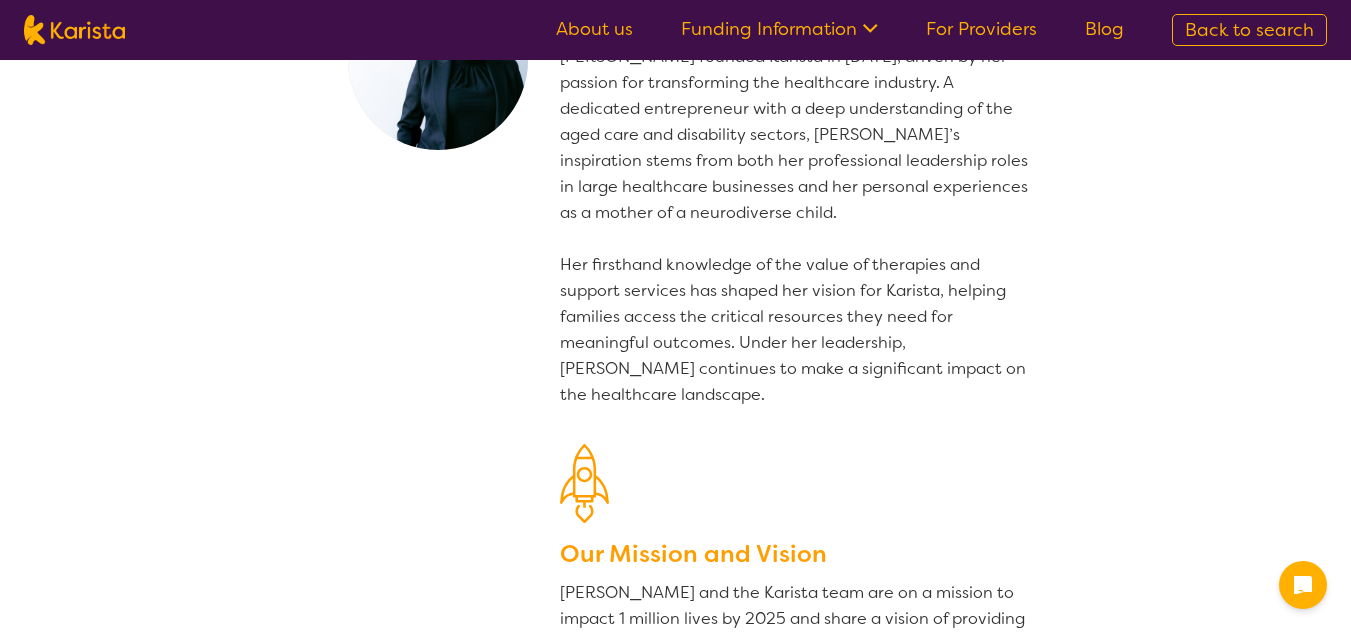 scroll, scrollTop: 52, scrollLeft: 0, axis: vertical 